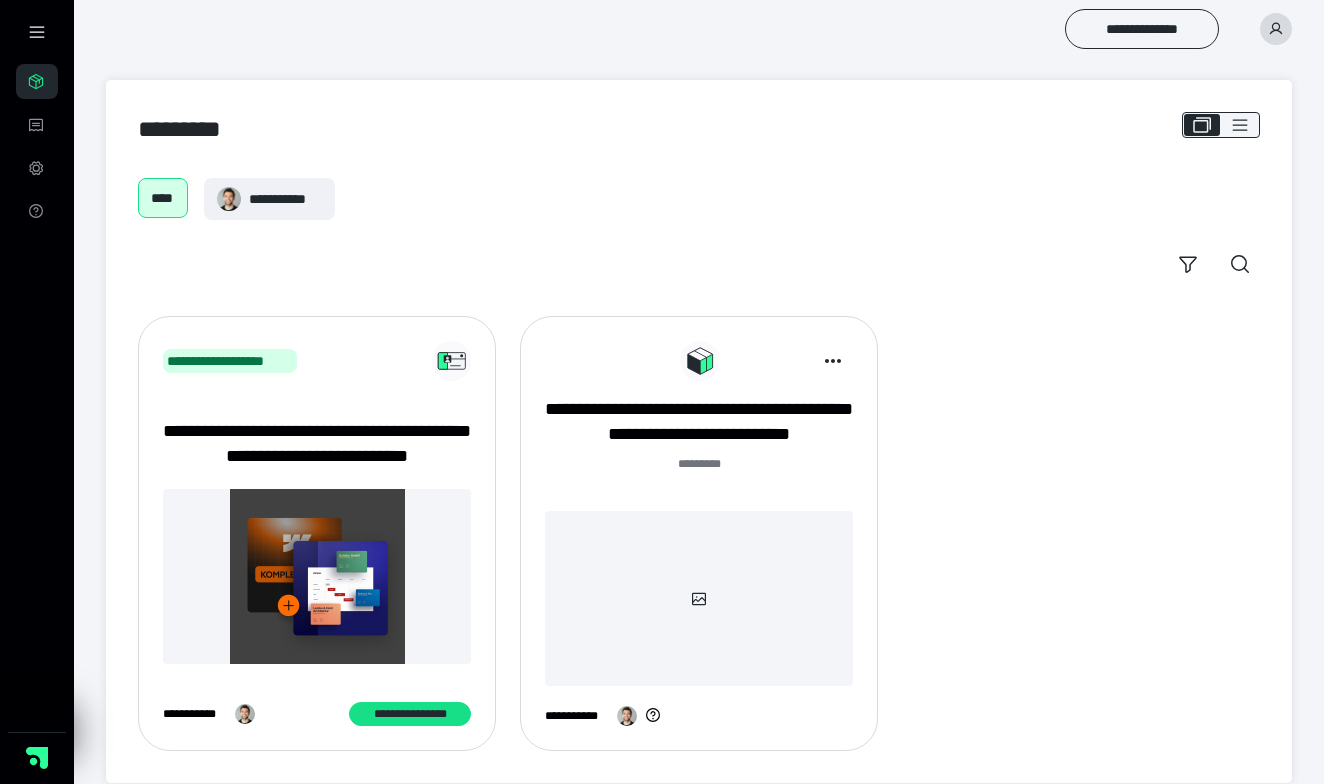 scroll, scrollTop: 0, scrollLeft: 0, axis: both 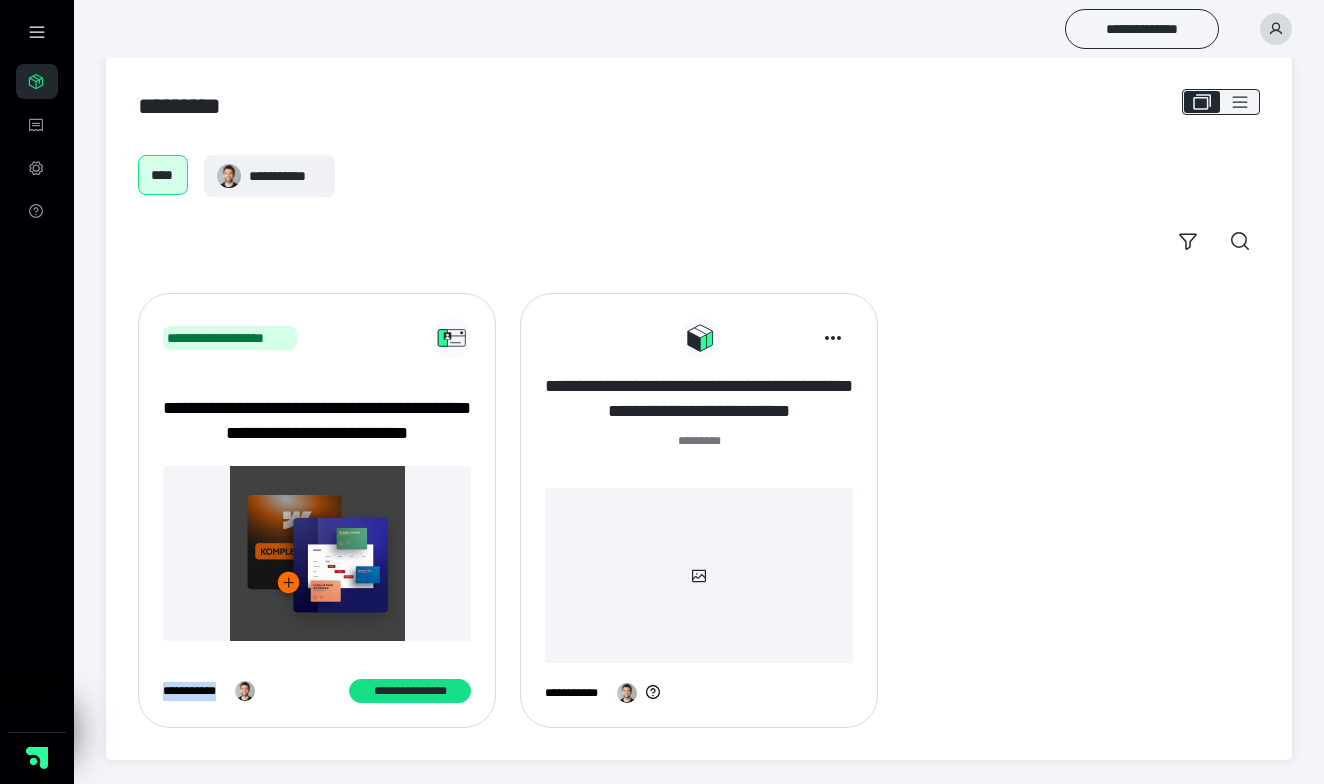 click on "**********" at bounding box center (699, 399) 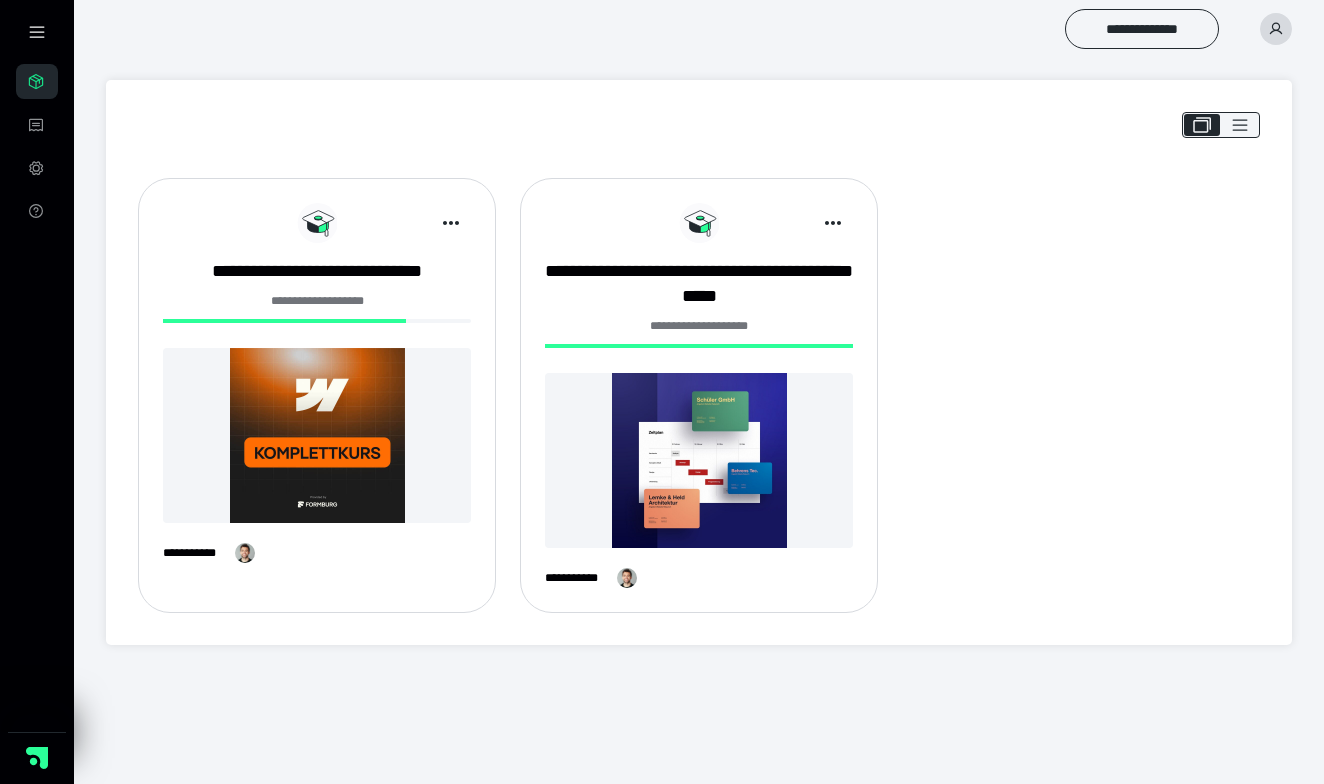 scroll, scrollTop: 0, scrollLeft: 0, axis: both 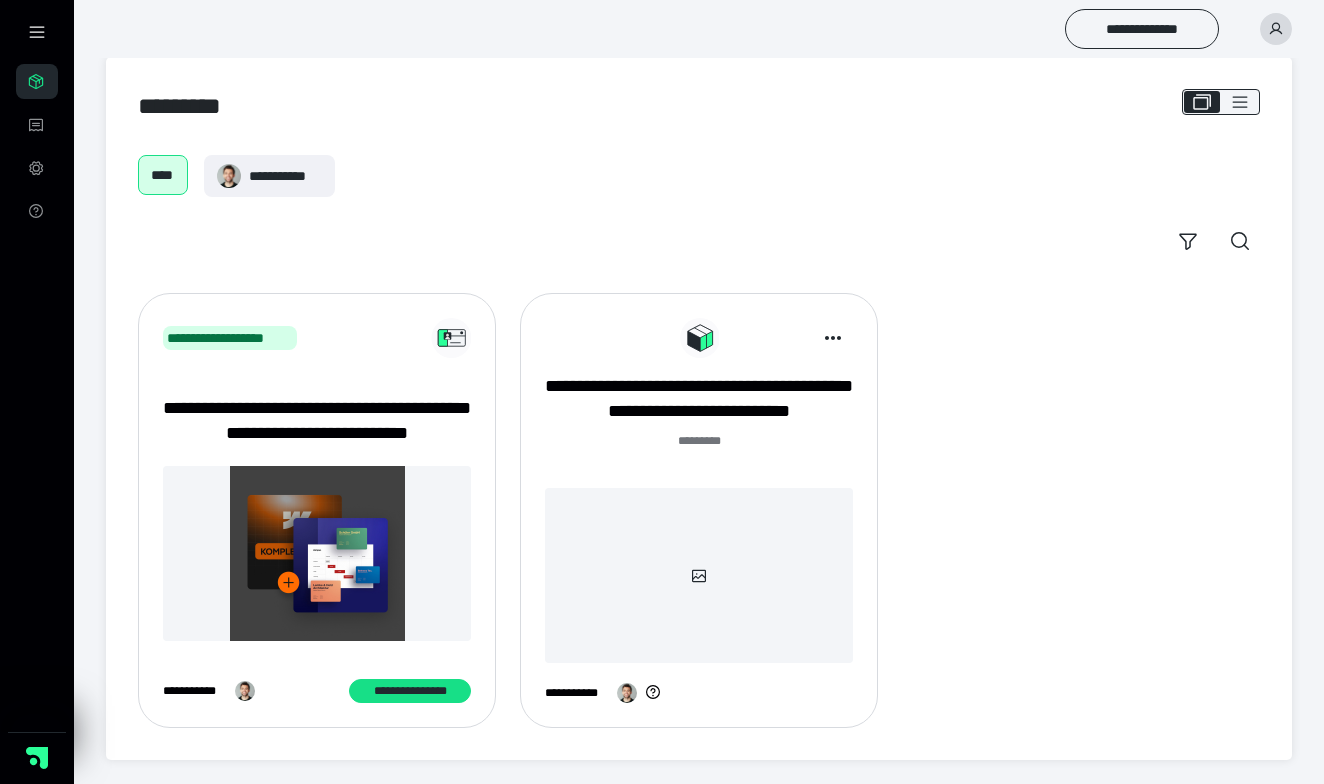 click on "**********" at bounding box center [317, 518] 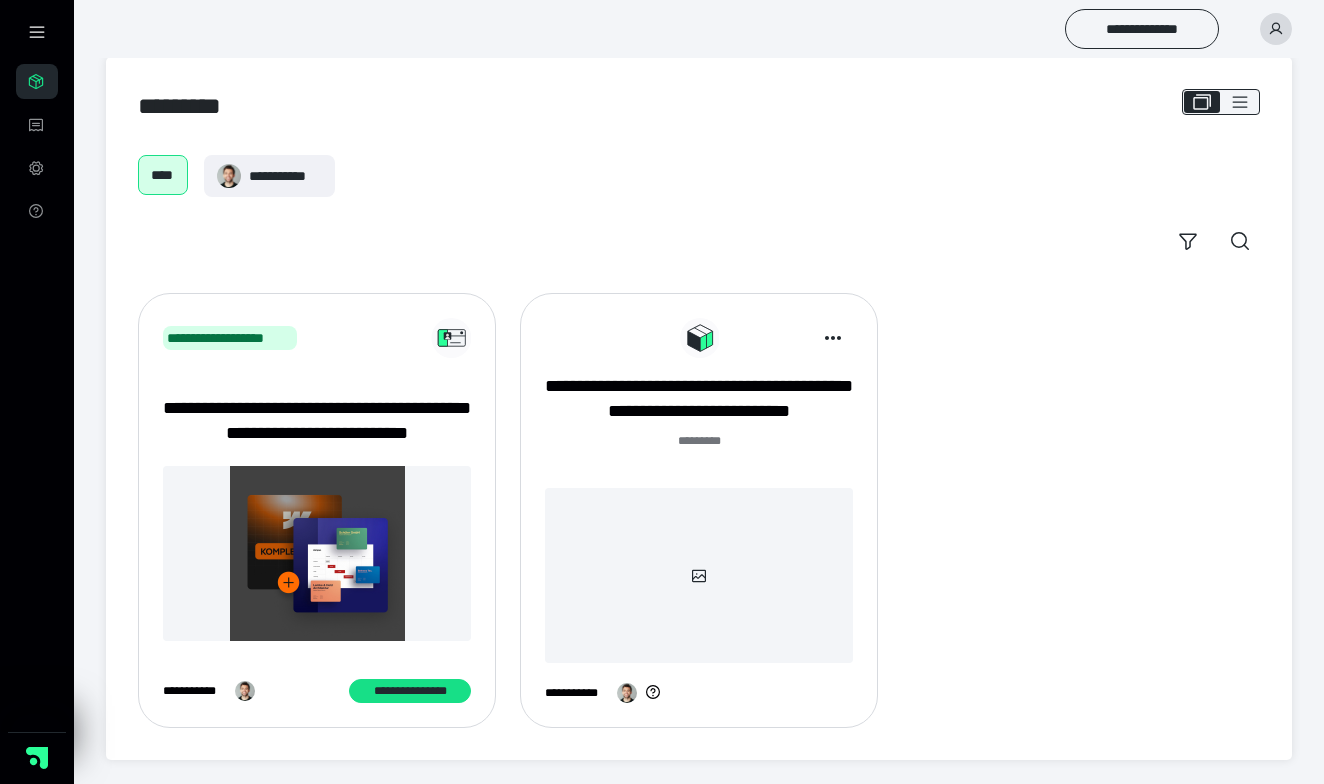 click on "**********" at bounding box center [317, 421] 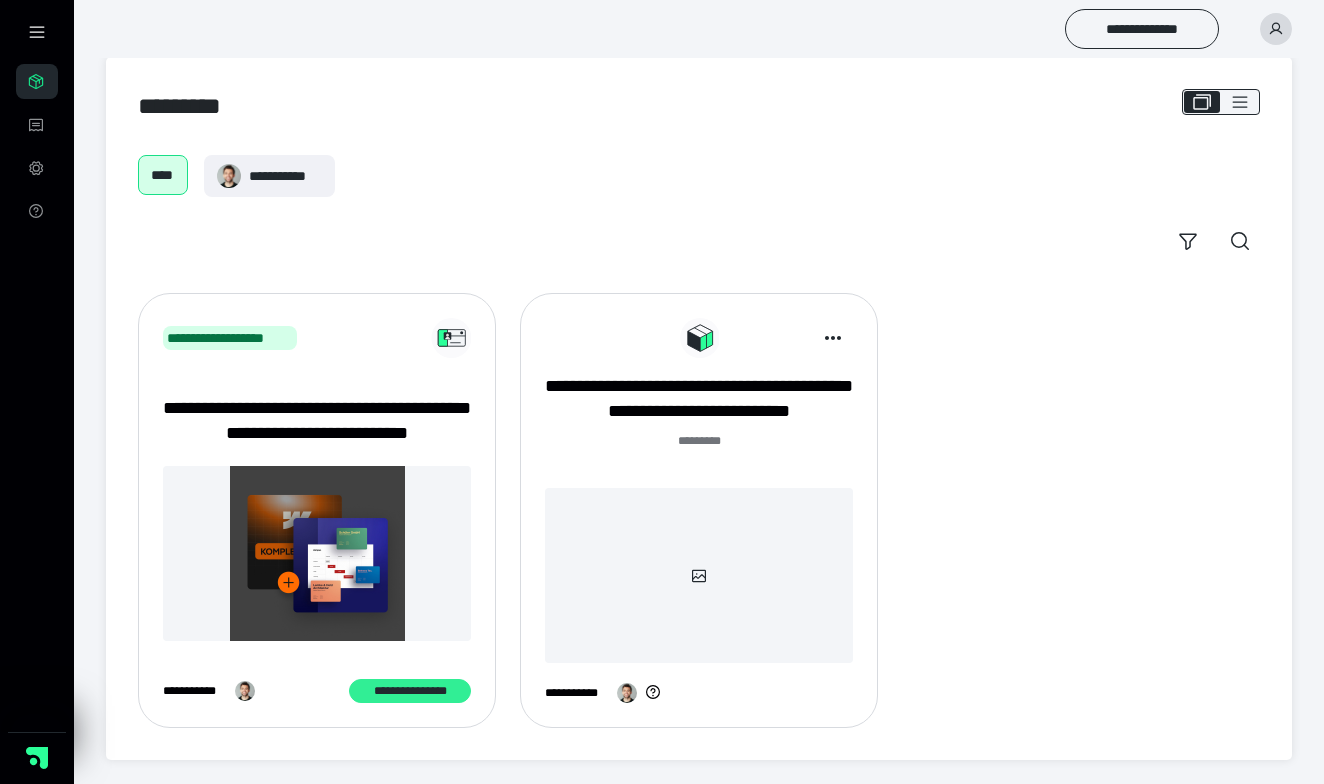 click on "**********" at bounding box center (410, 691) 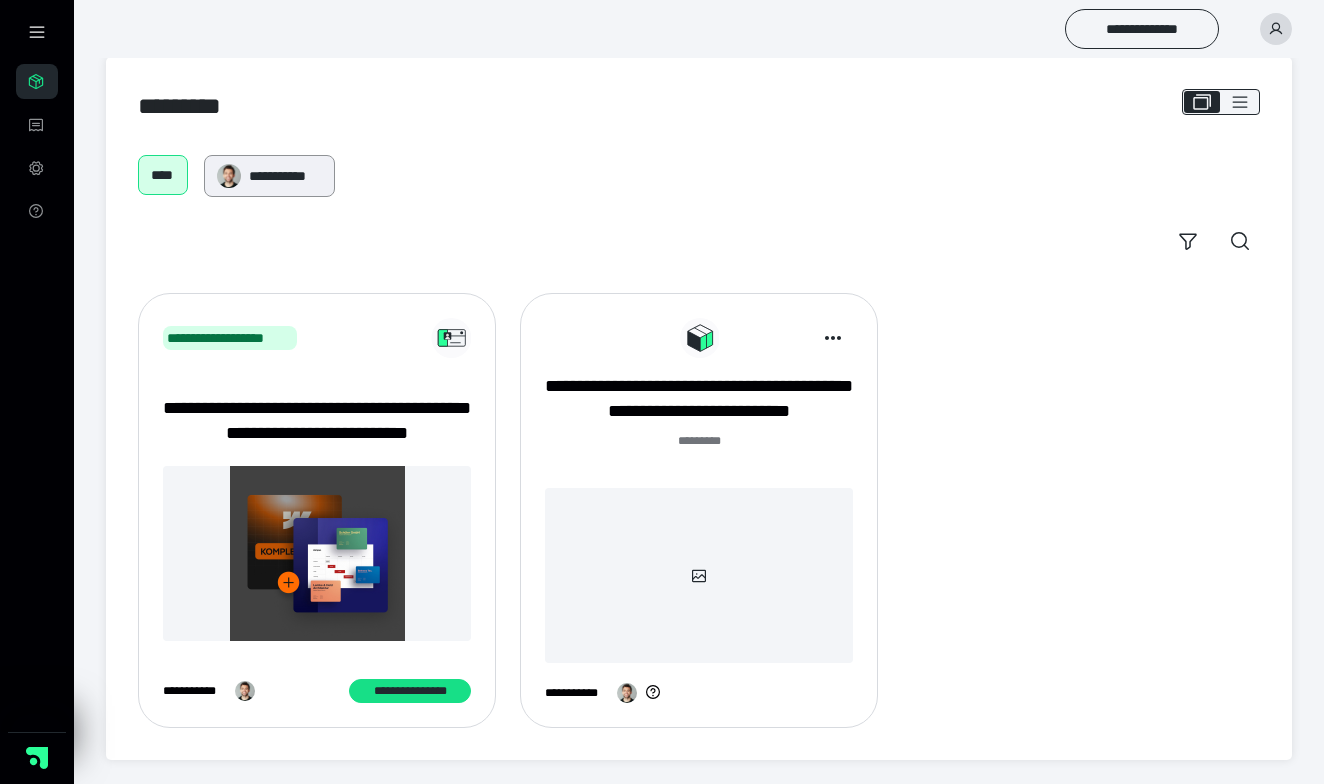 click on "**********" at bounding box center (285, 176) 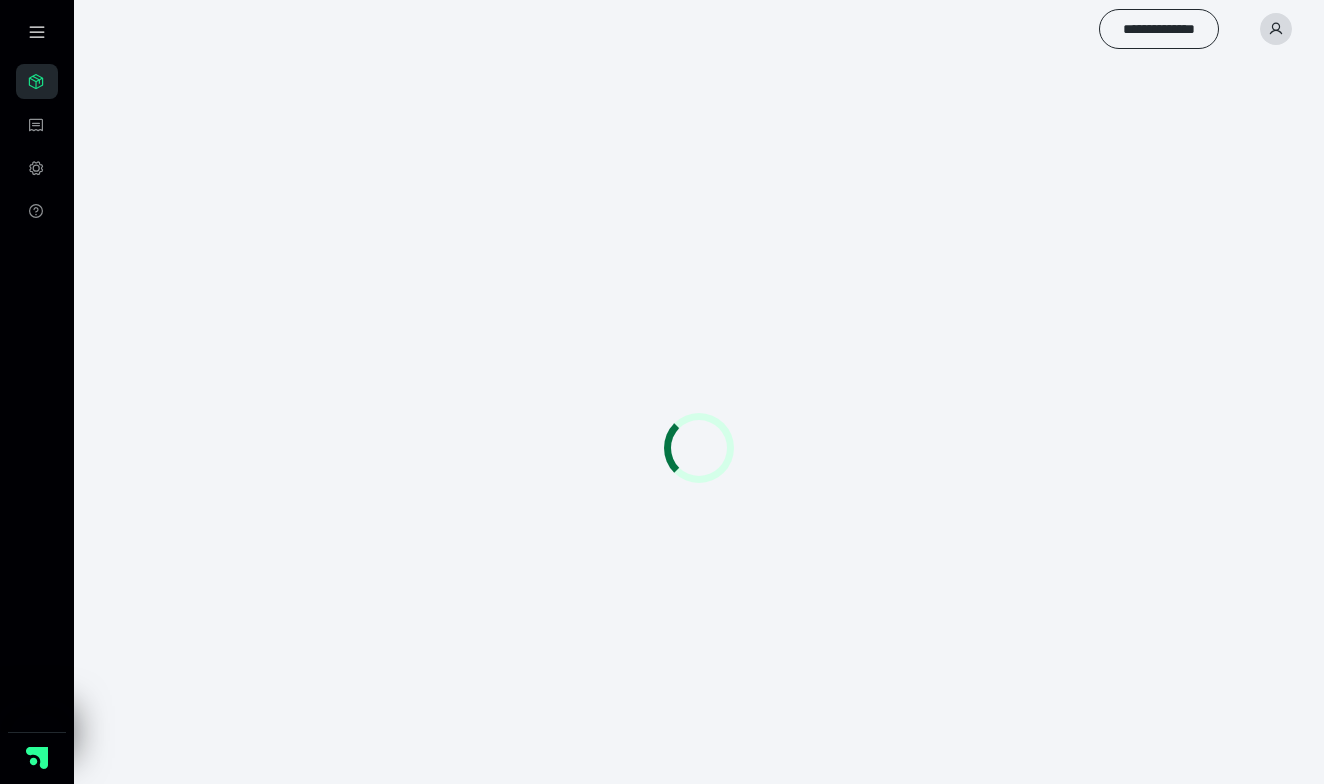 scroll, scrollTop: 0, scrollLeft: 0, axis: both 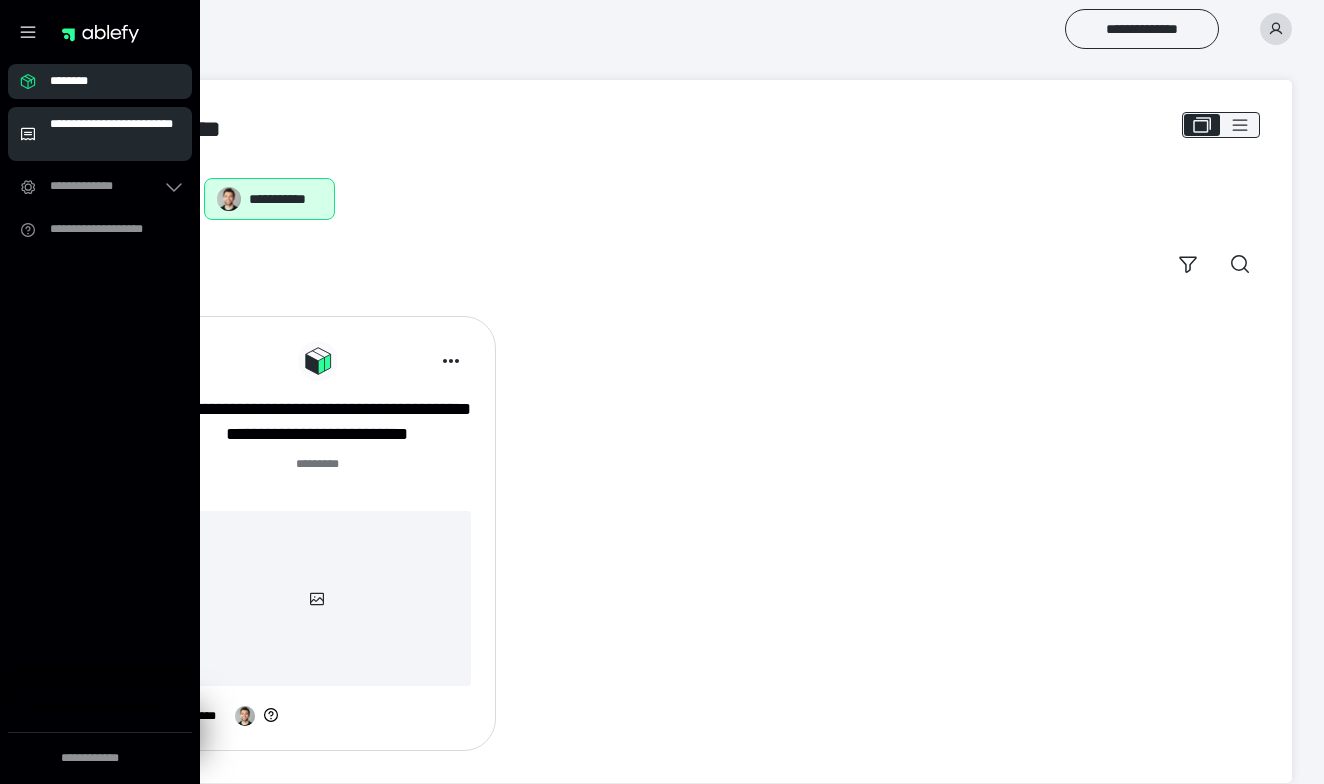 click on "**********" at bounding box center [100, 134] 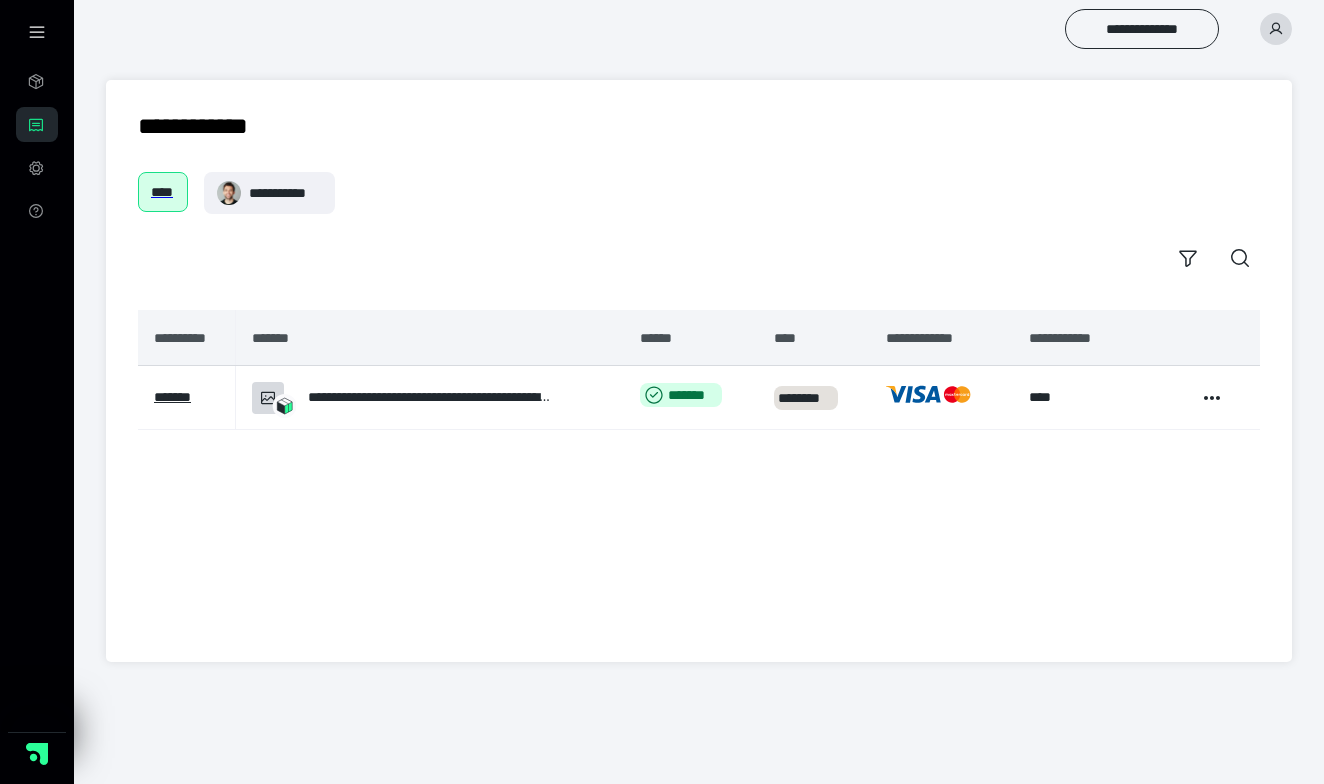 scroll, scrollTop: 0, scrollLeft: 0, axis: both 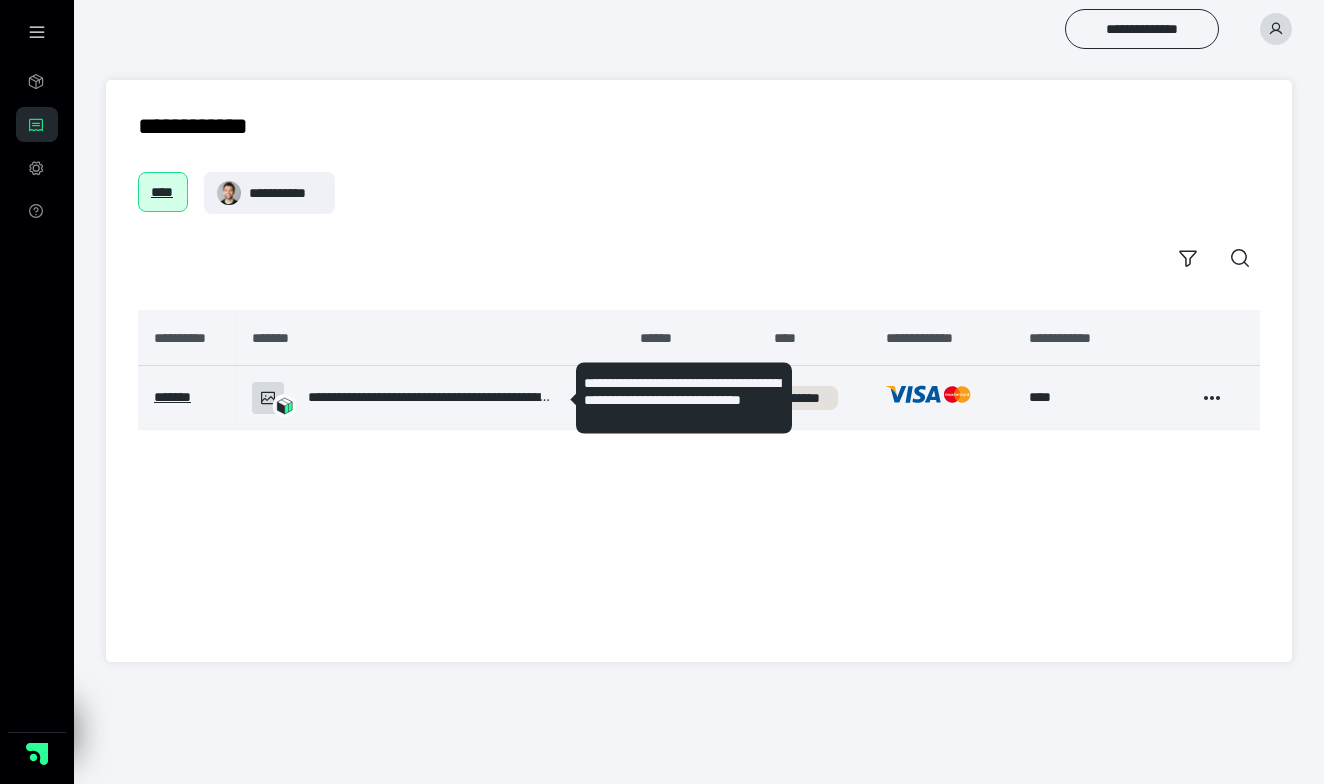 click on "**********" at bounding box center [430, 397] 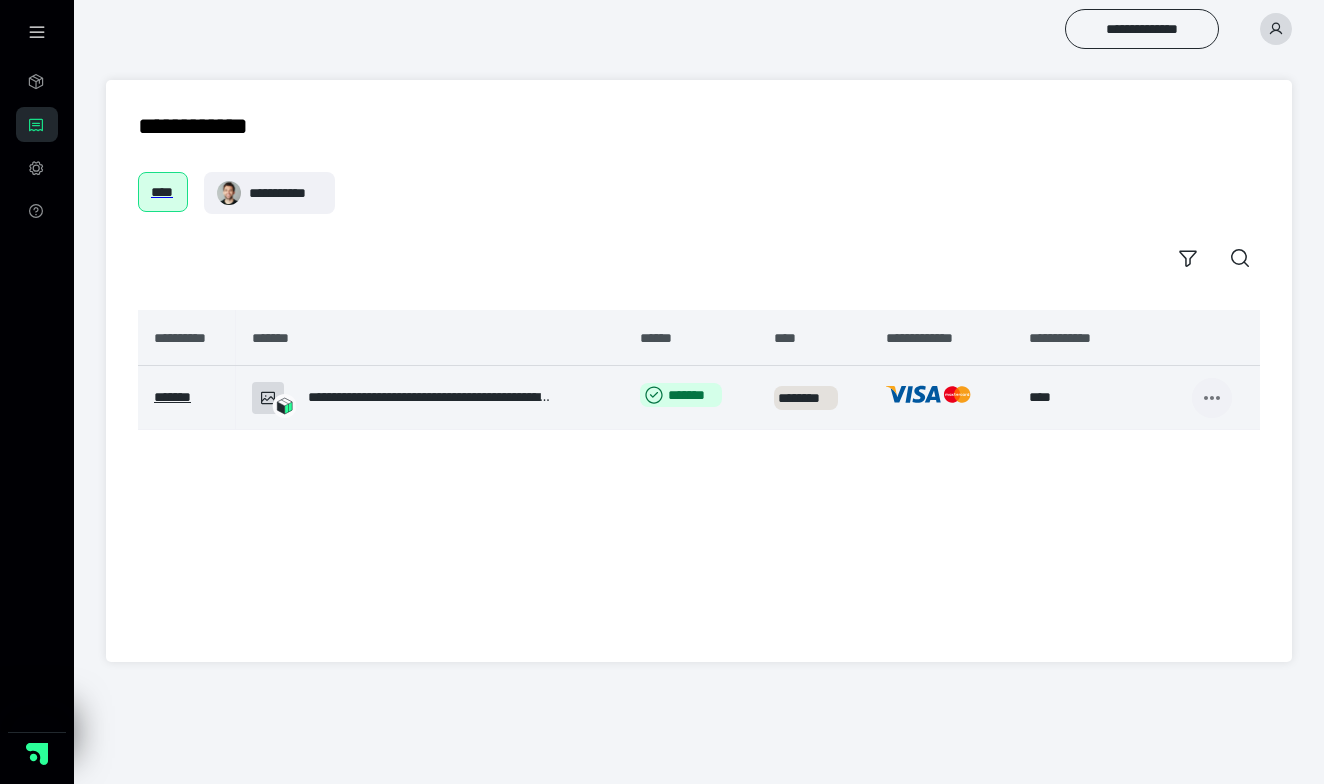 click 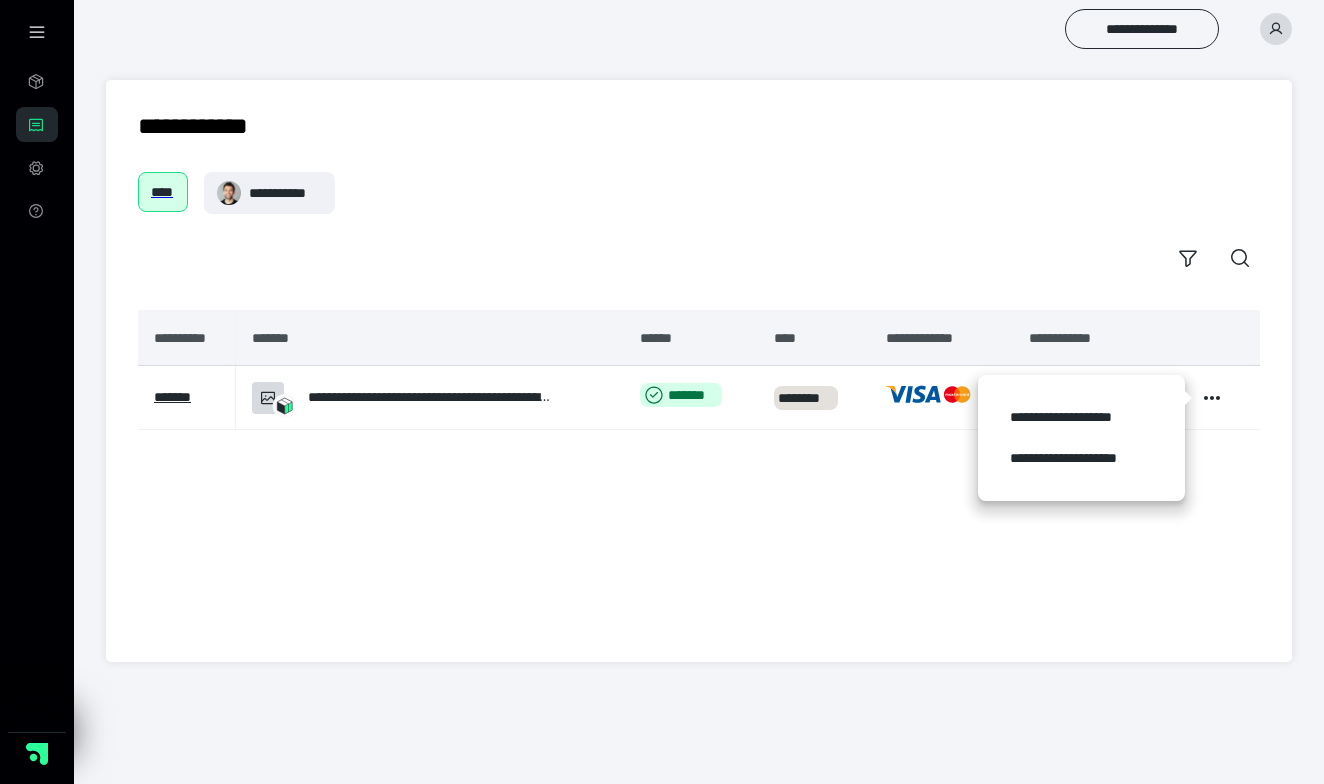 click on "**********" at bounding box center (699, 225) 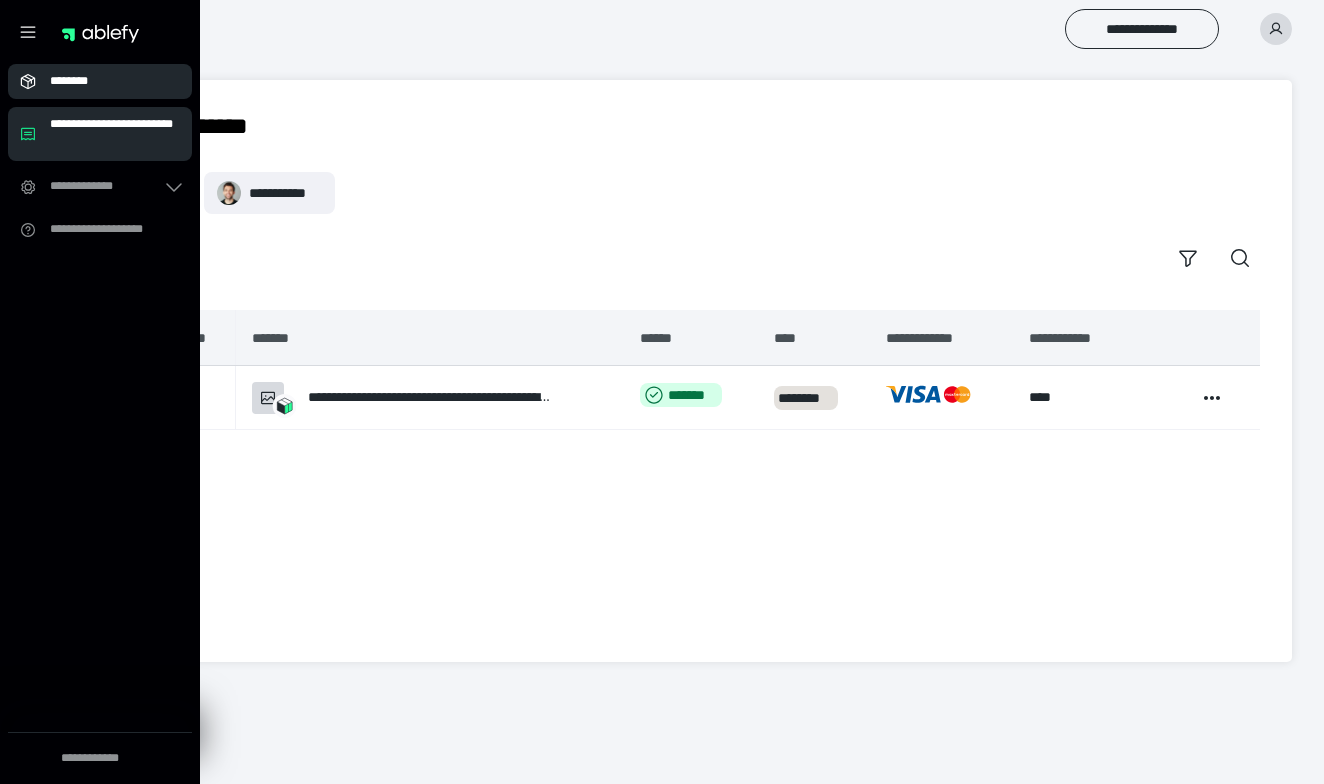 click on "********" at bounding box center (106, 81) 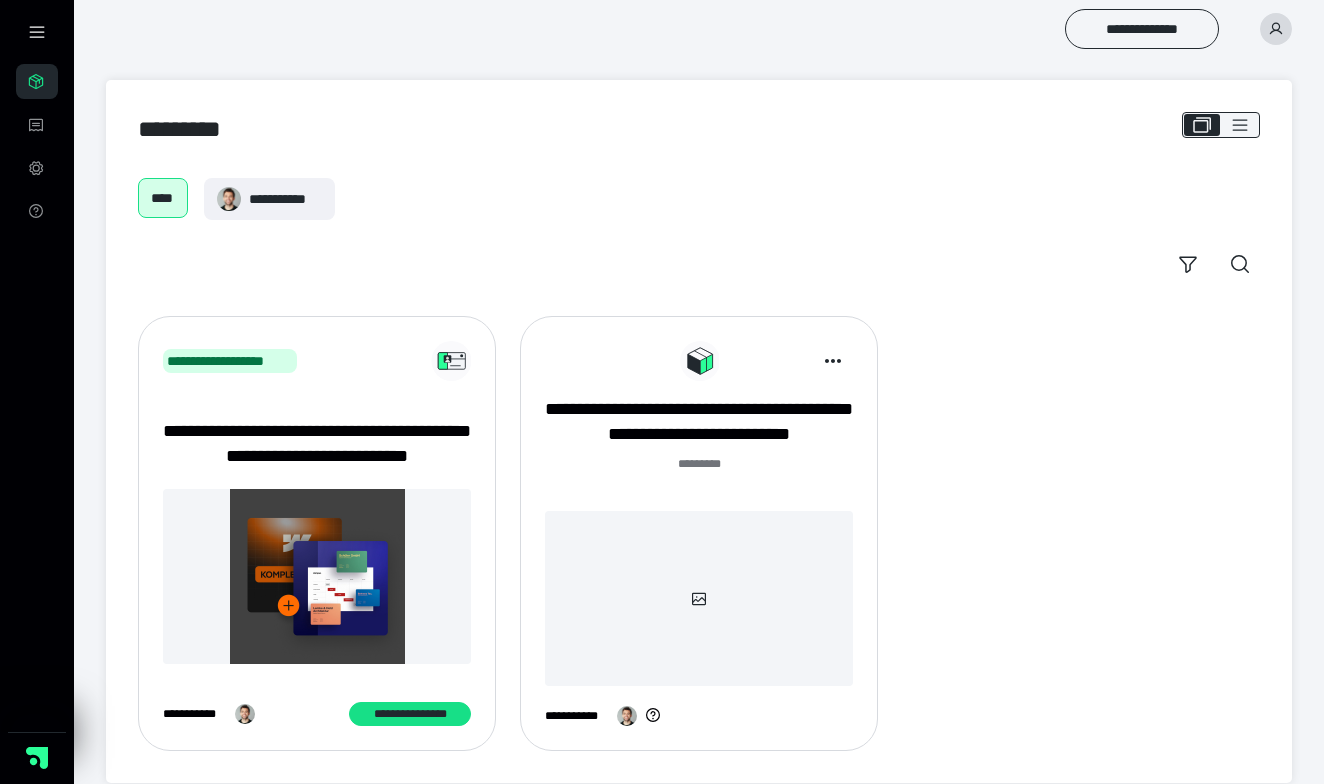 click at bounding box center [699, 598] 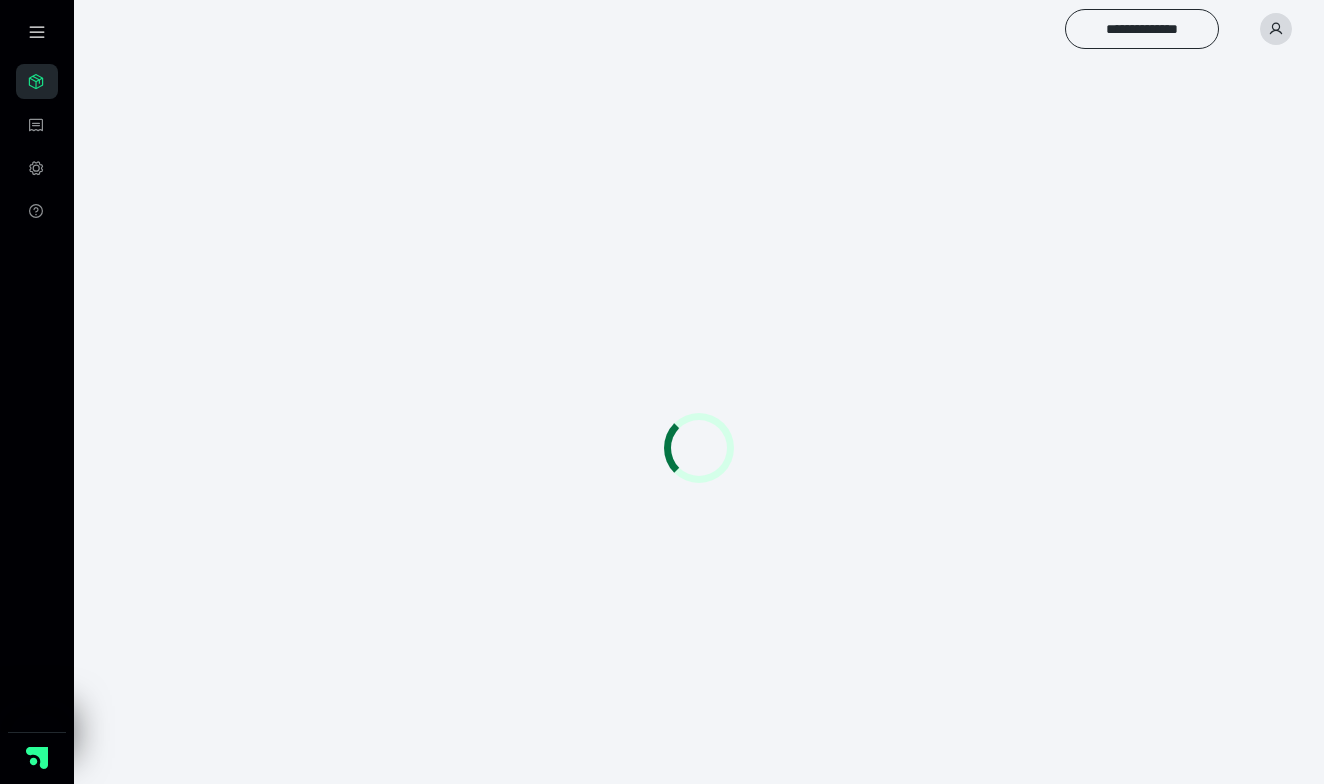 scroll, scrollTop: 0, scrollLeft: 0, axis: both 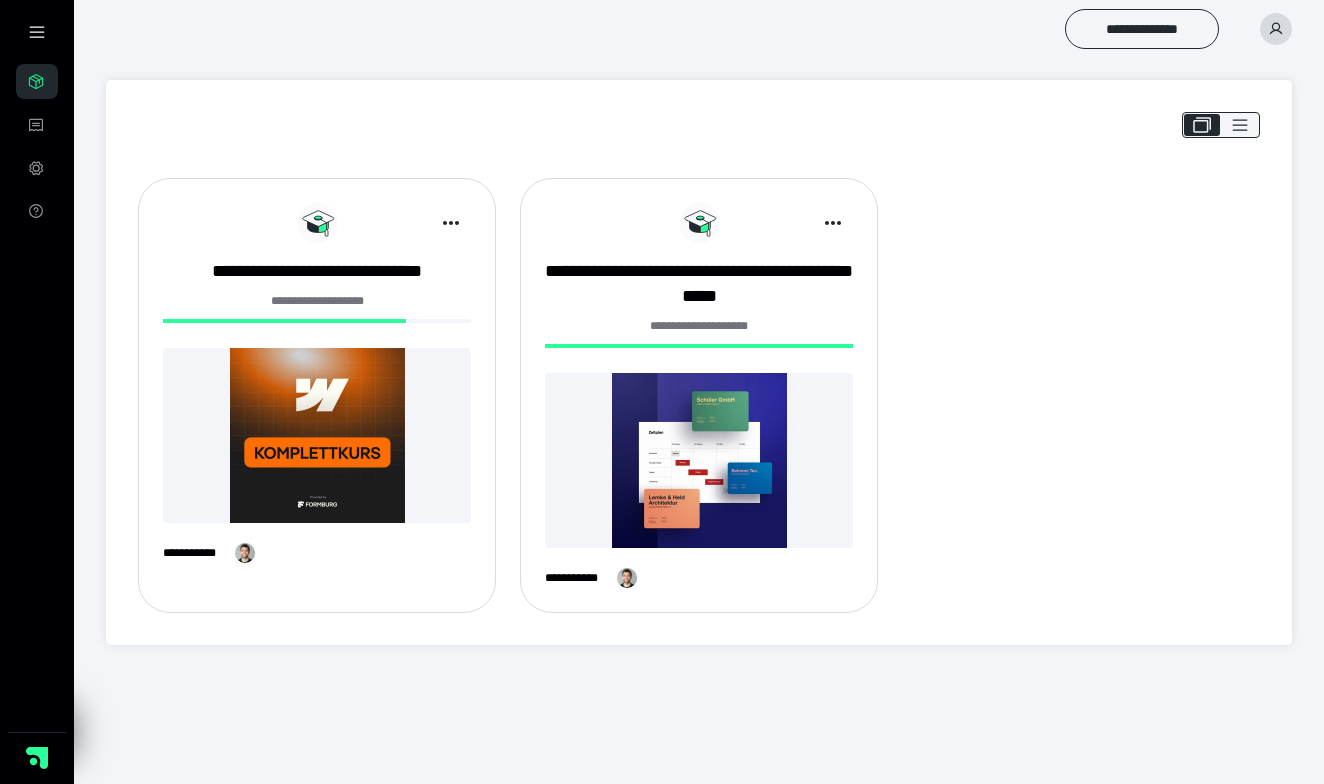 click at bounding box center (317, 435) 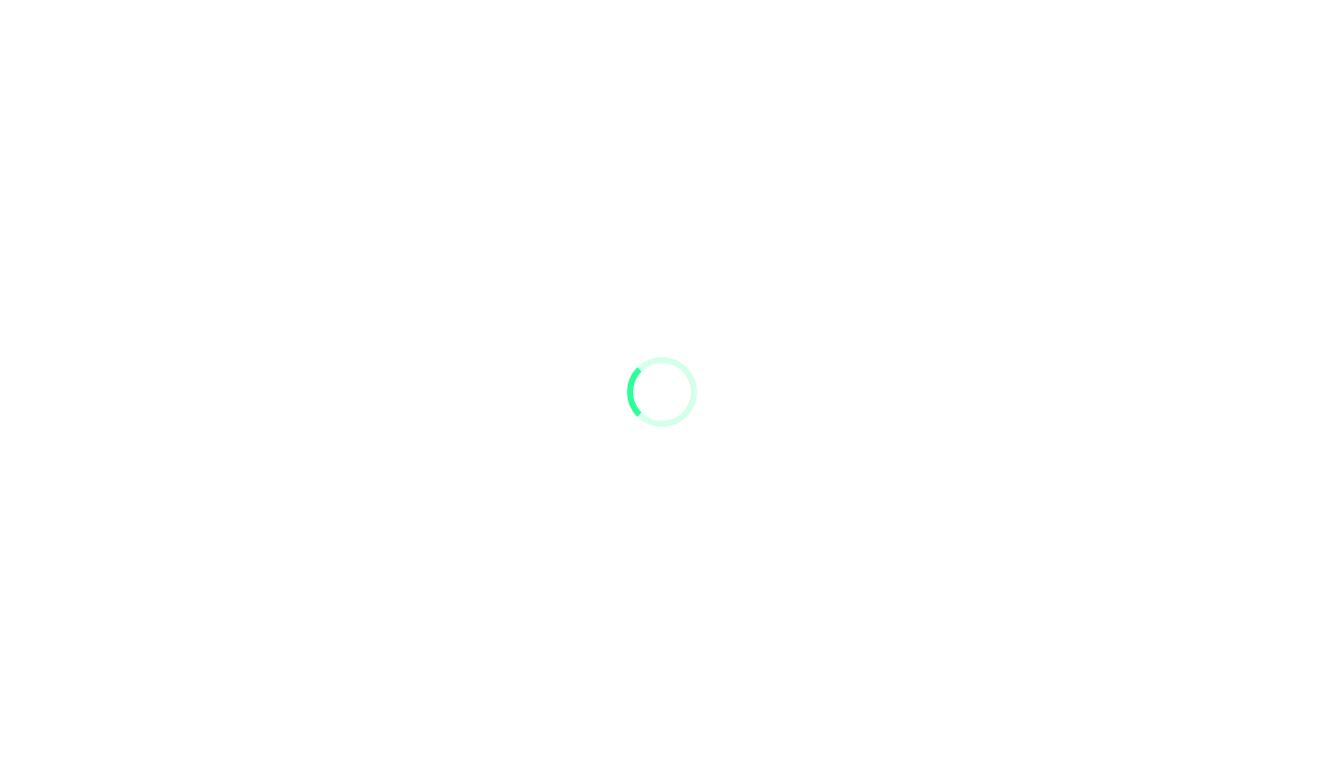 scroll, scrollTop: 0, scrollLeft: 0, axis: both 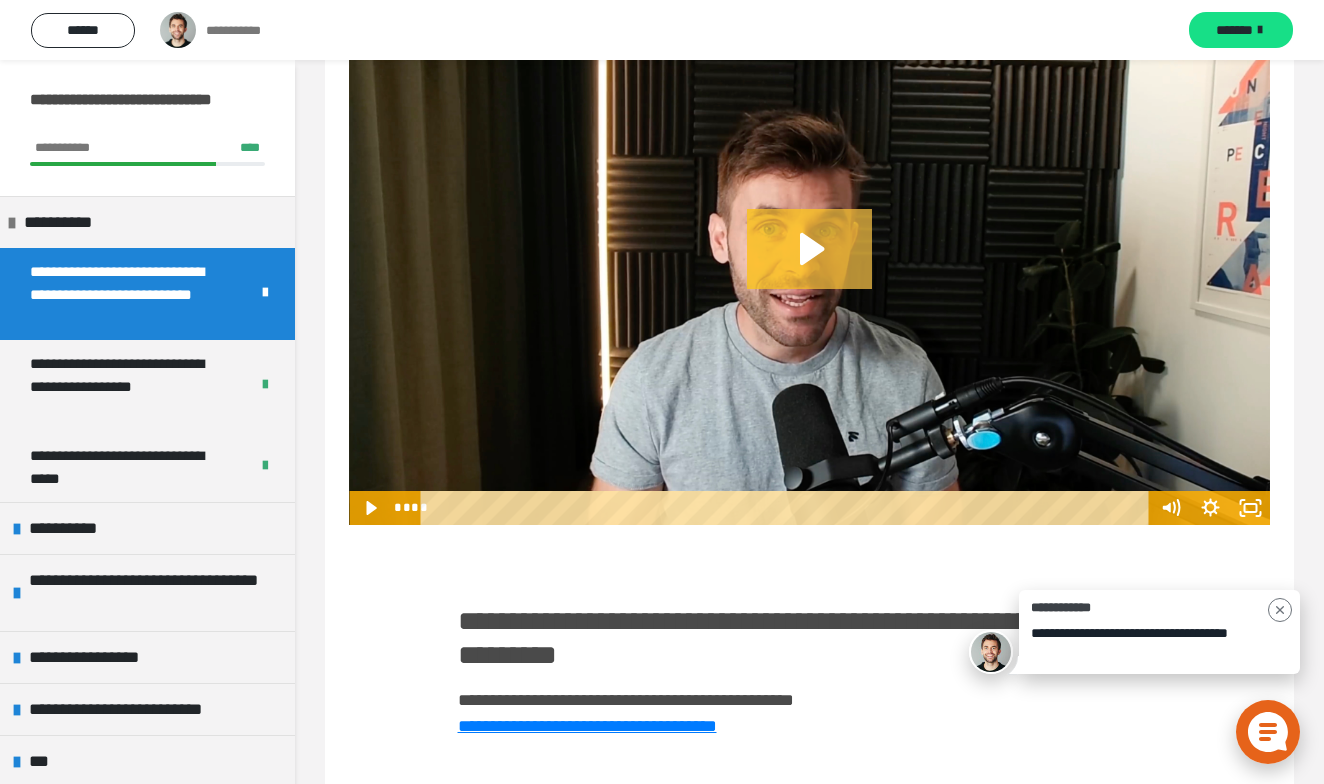 click 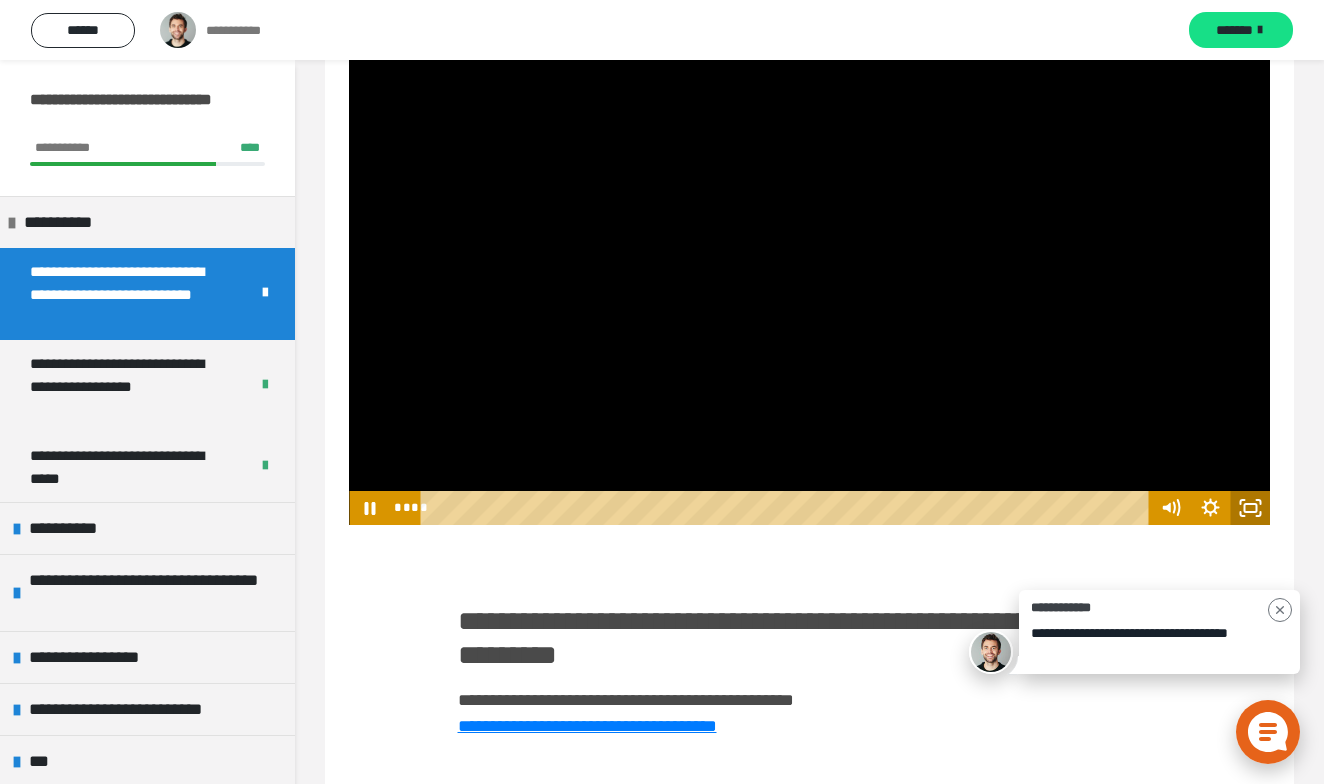 click 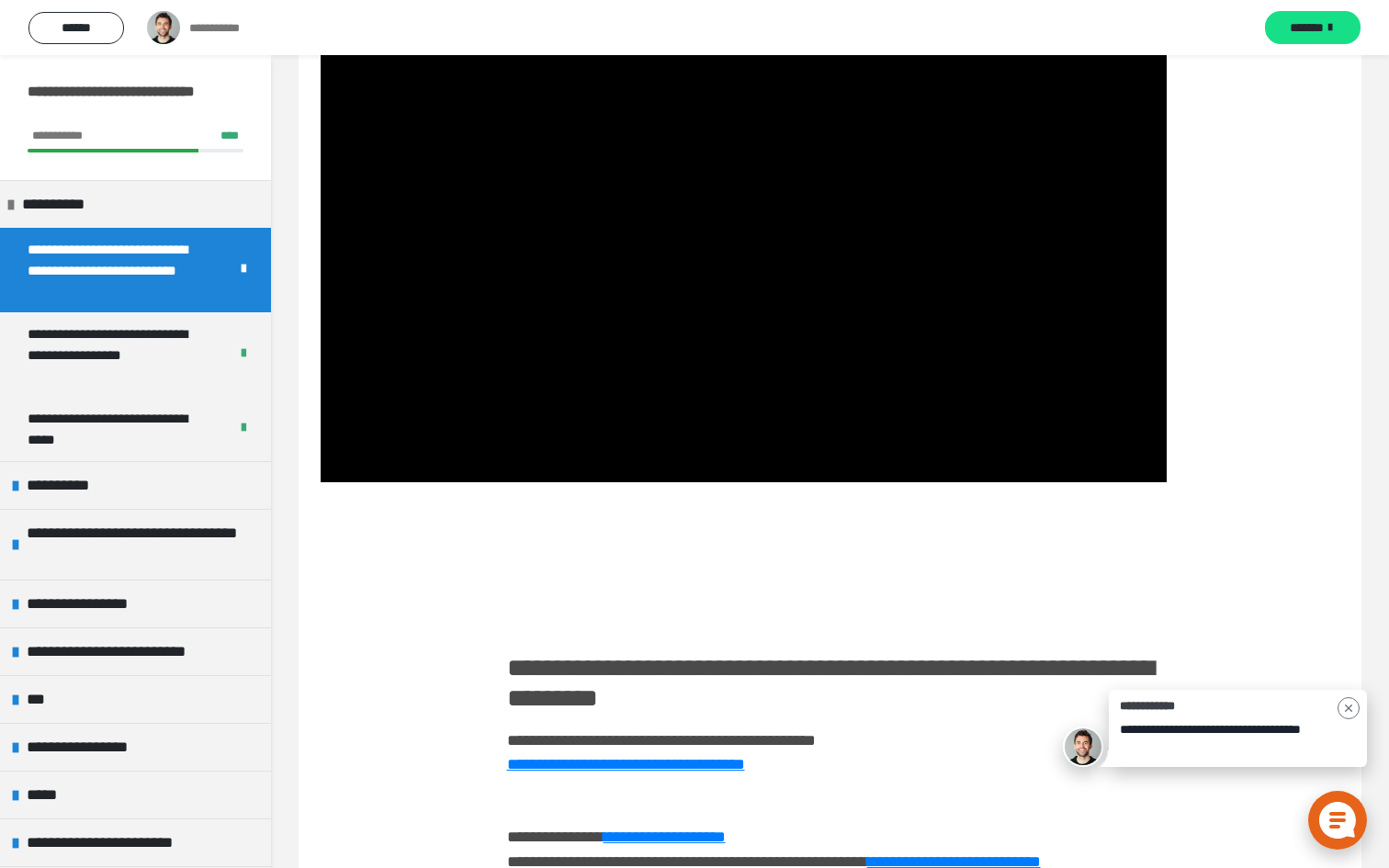 type 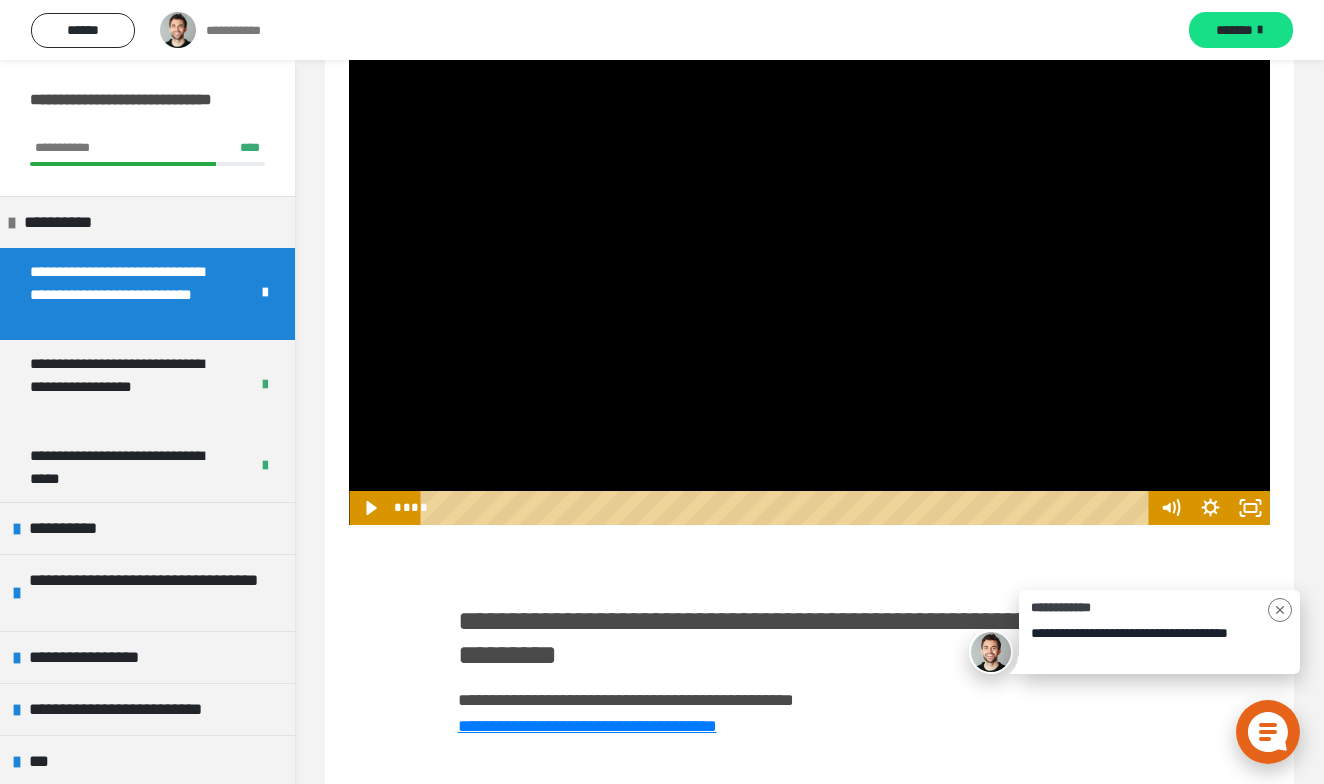 click at bounding box center [809, 266] 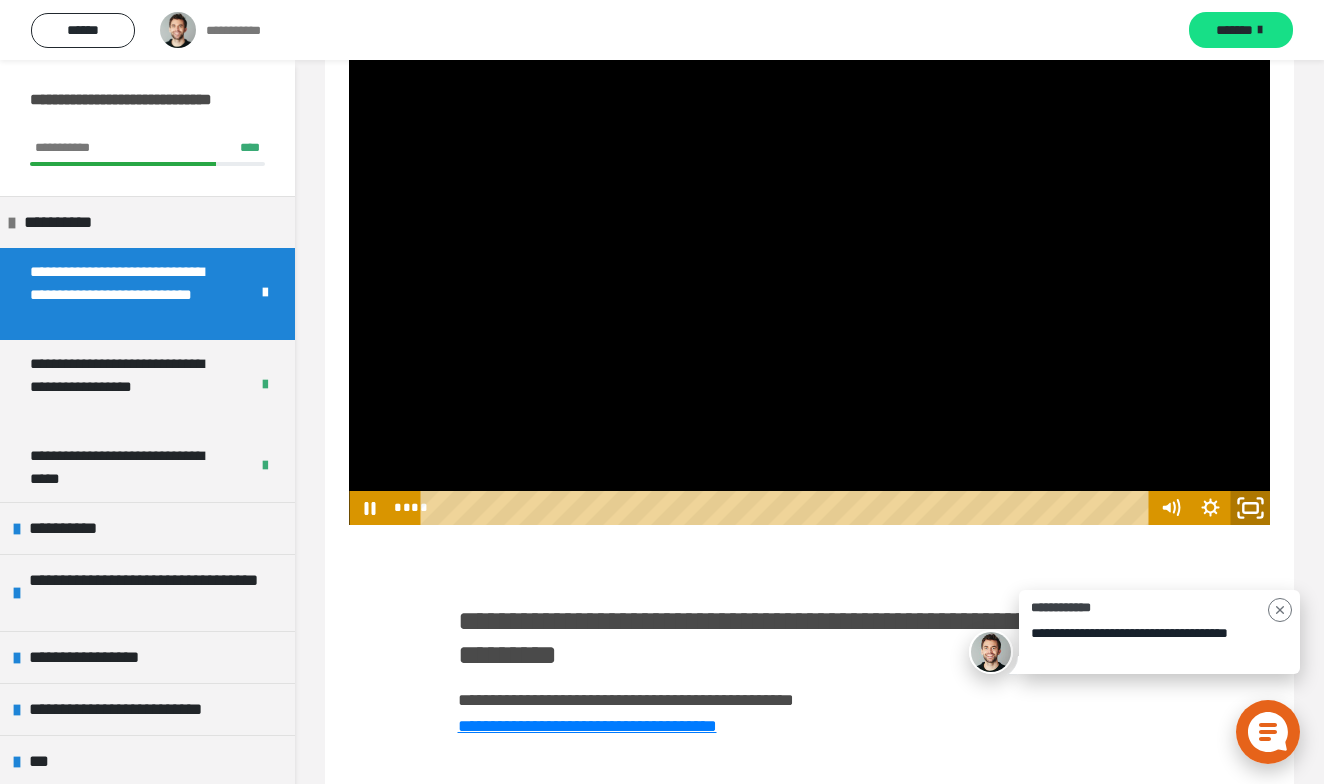 click 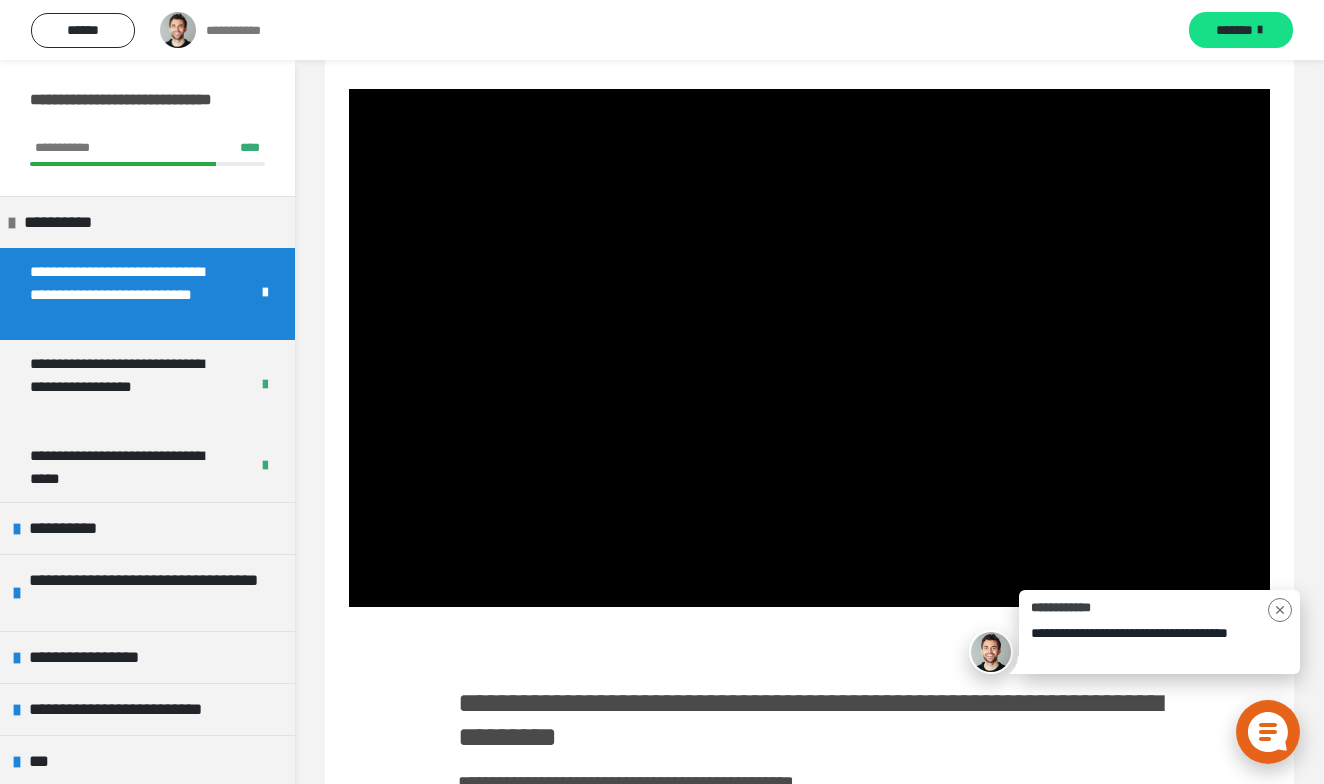 scroll, scrollTop: 547, scrollLeft: 0, axis: vertical 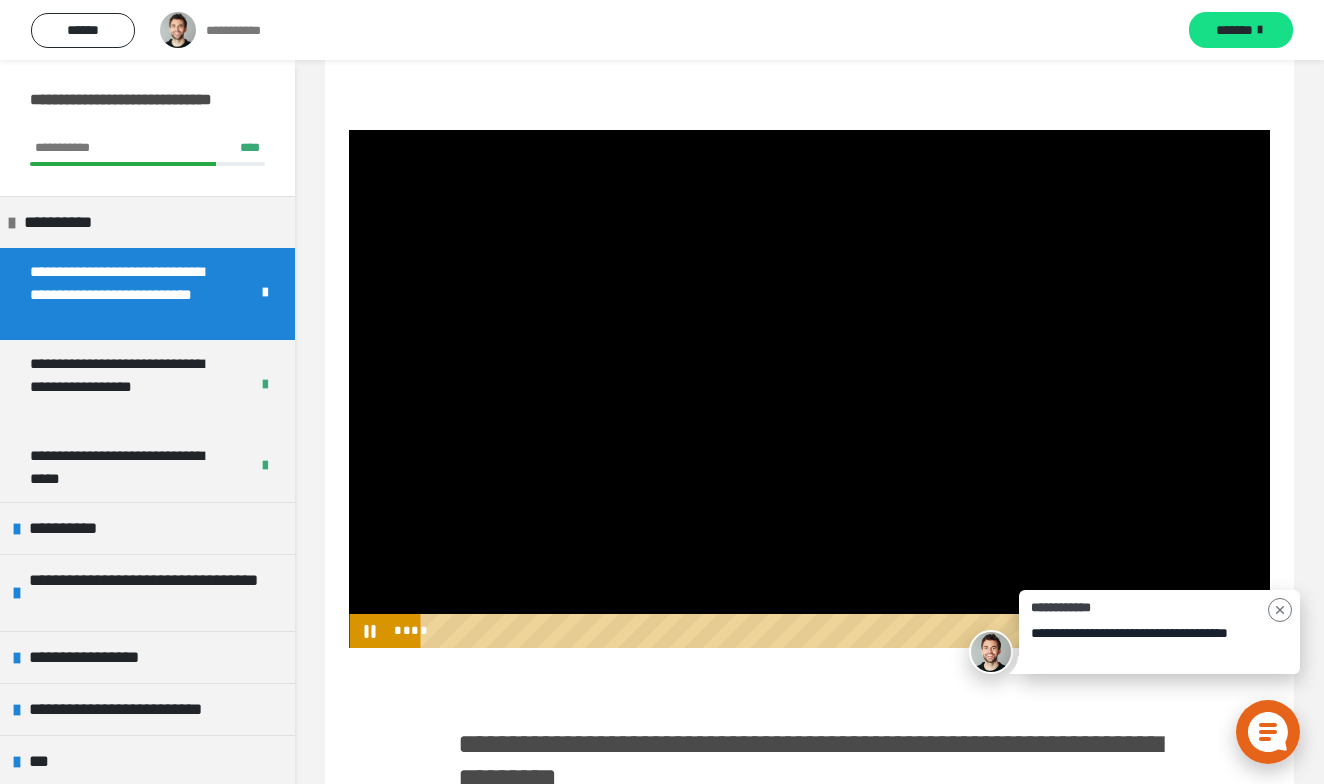 click at bounding box center [809, 389] 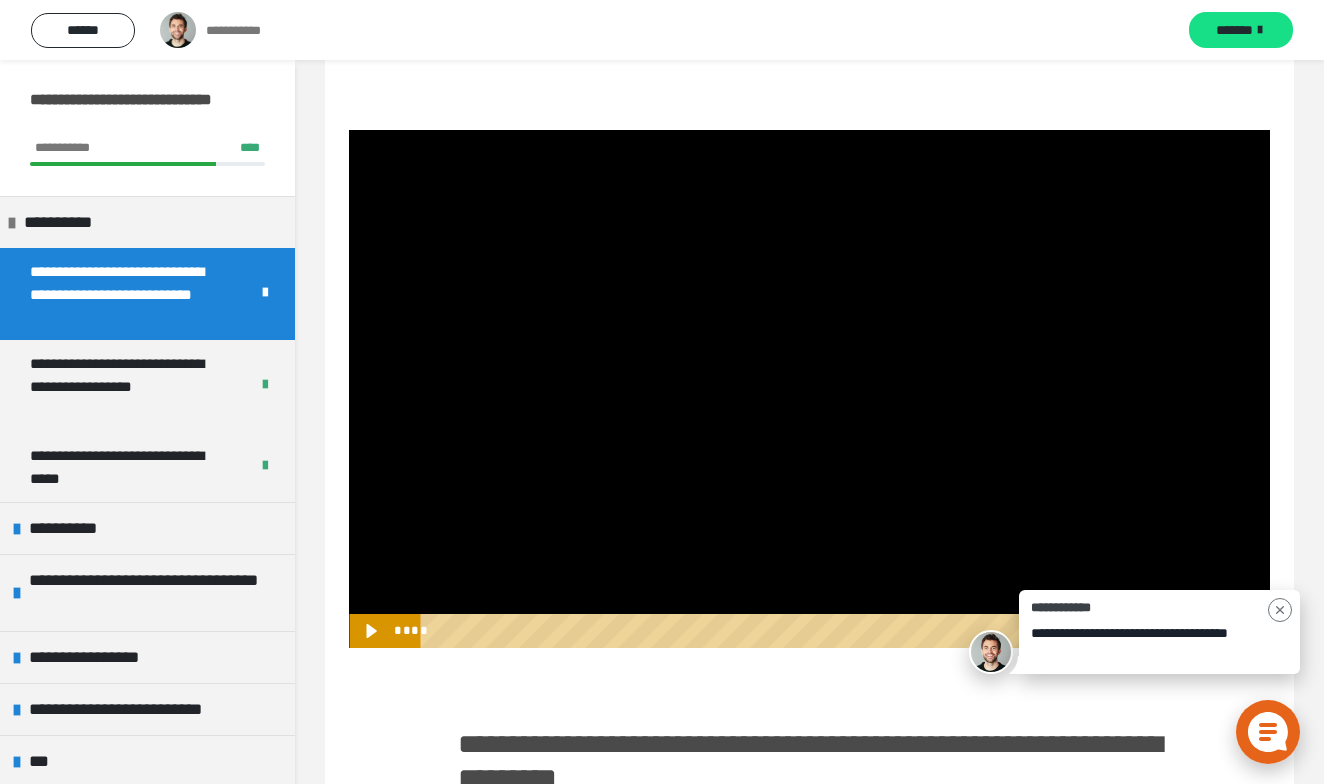click at bounding box center [809, 389] 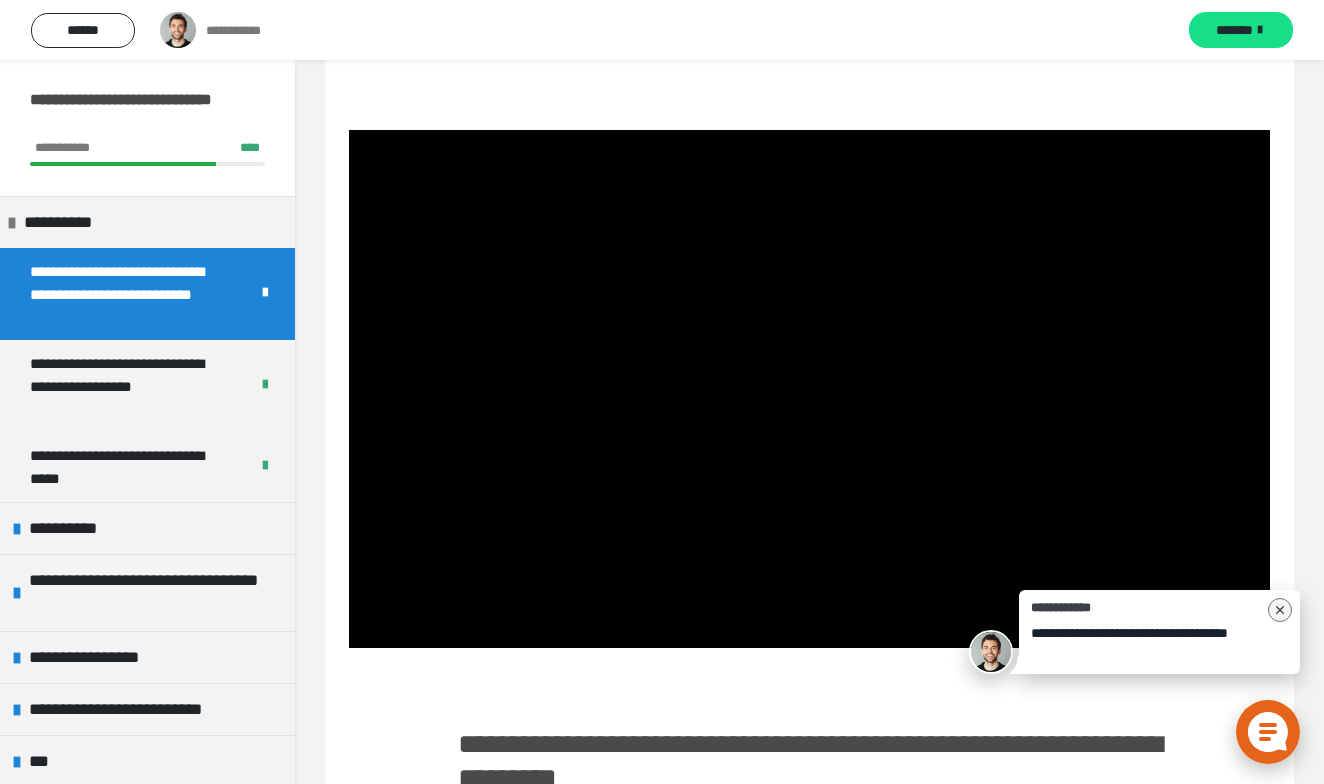 click 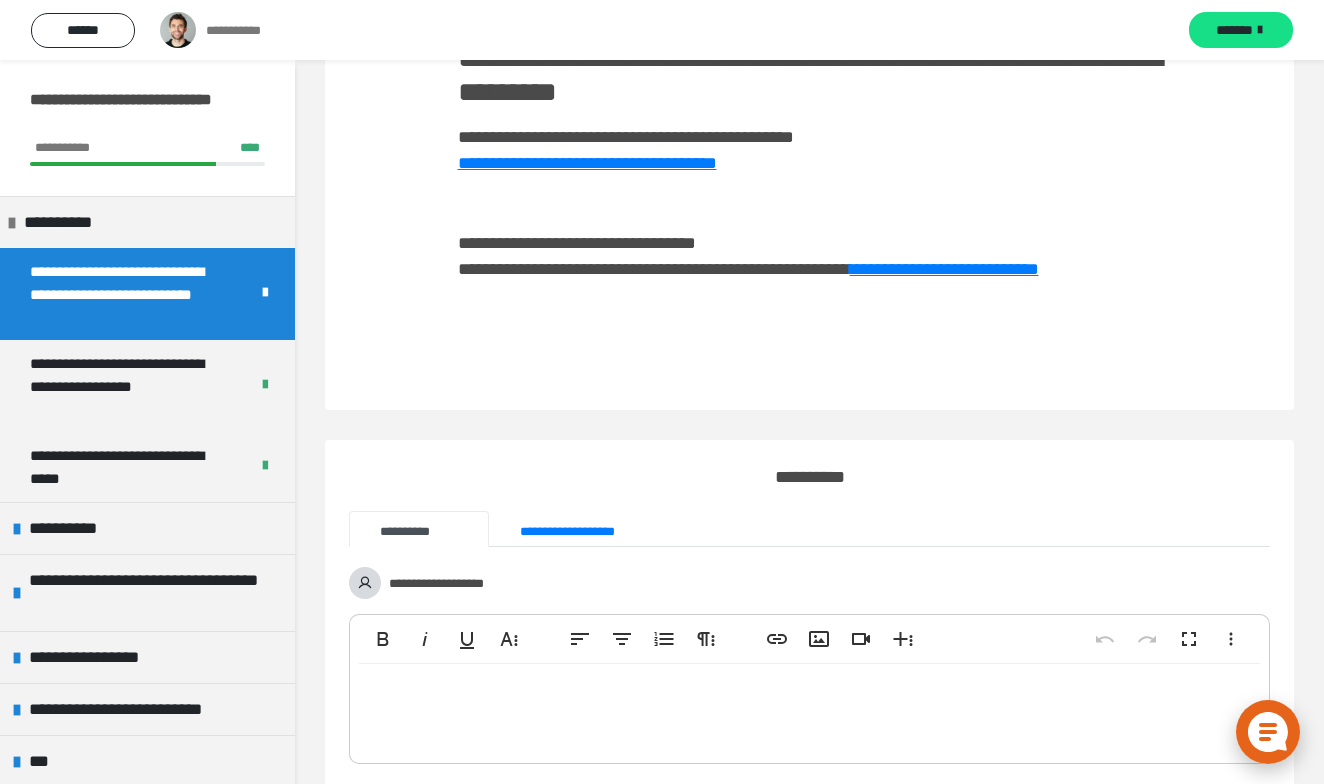 scroll, scrollTop: 1246, scrollLeft: 0, axis: vertical 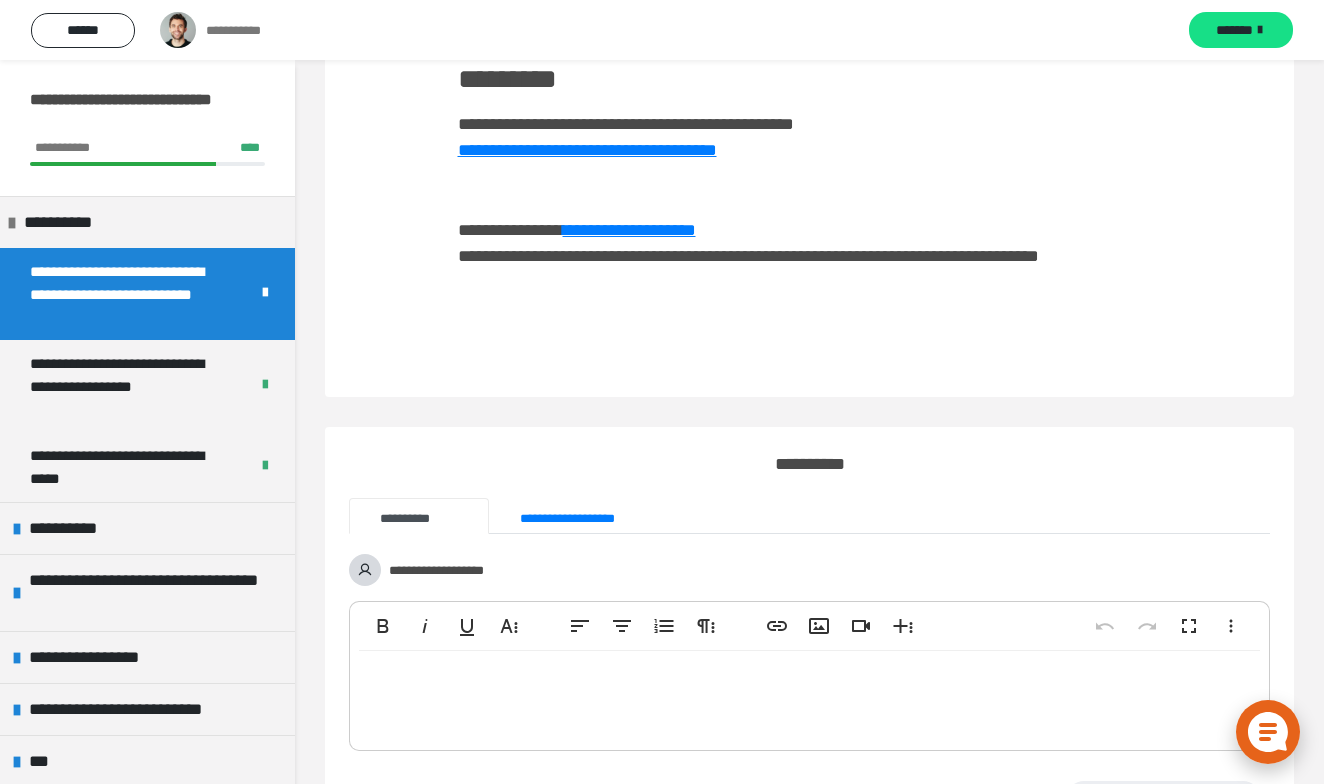 click on "**********" at bounding box center [944, 256] 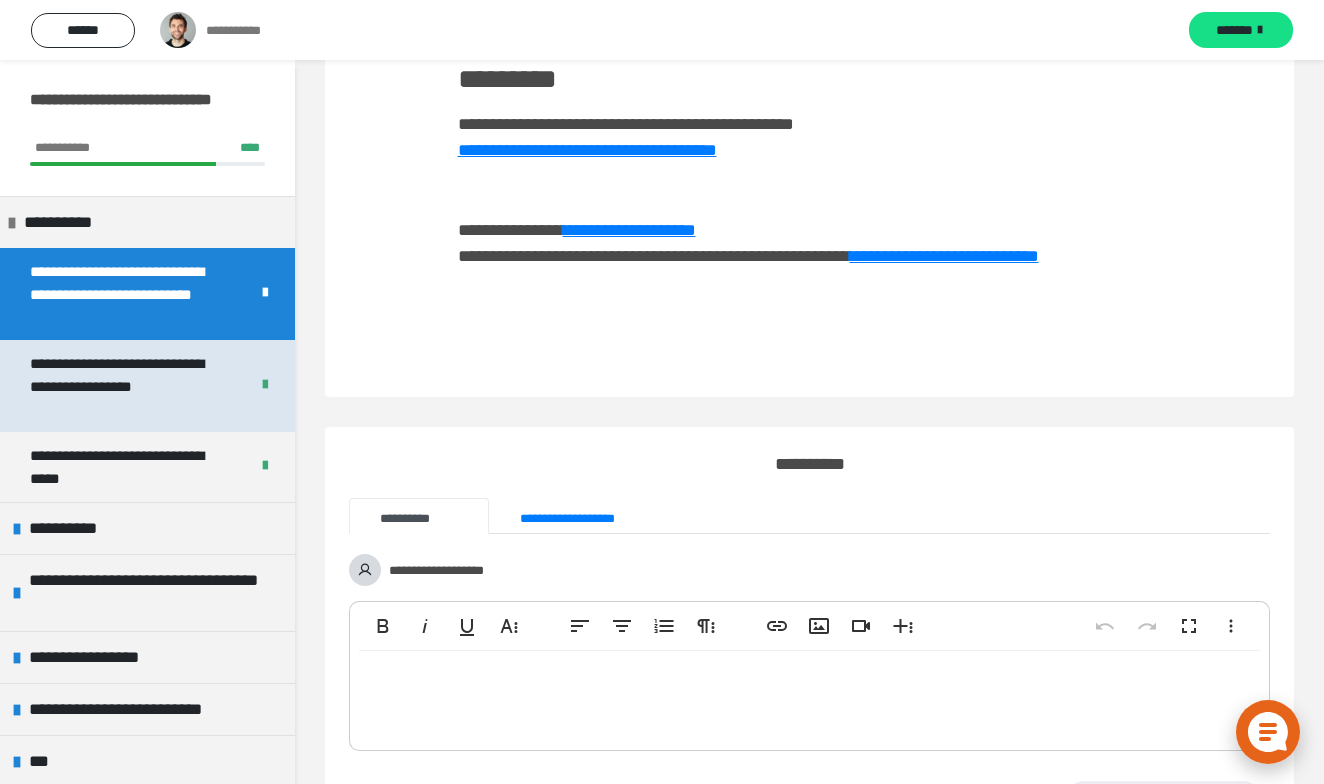 click on "**********" at bounding box center [131, 386] 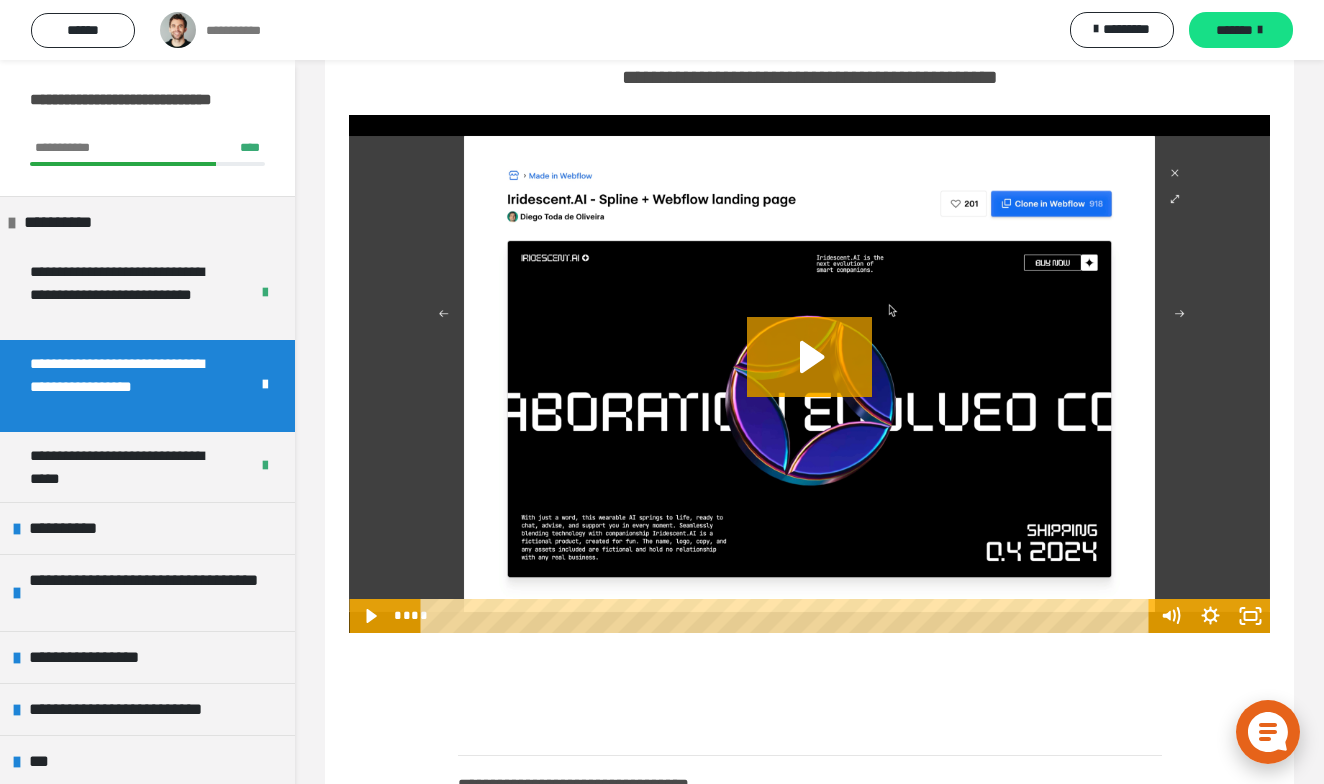 scroll, scrollTop: 29, scrollLeft: 0, axis: vertical 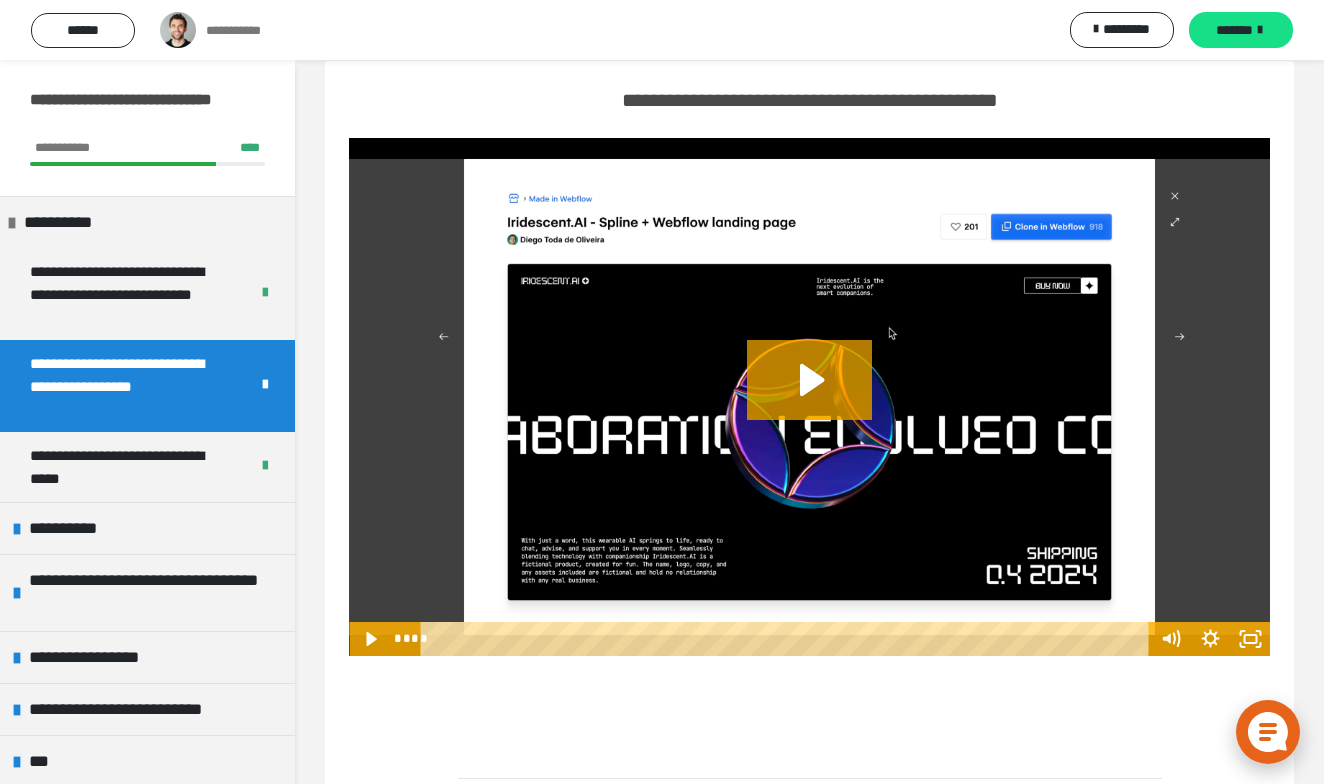 click 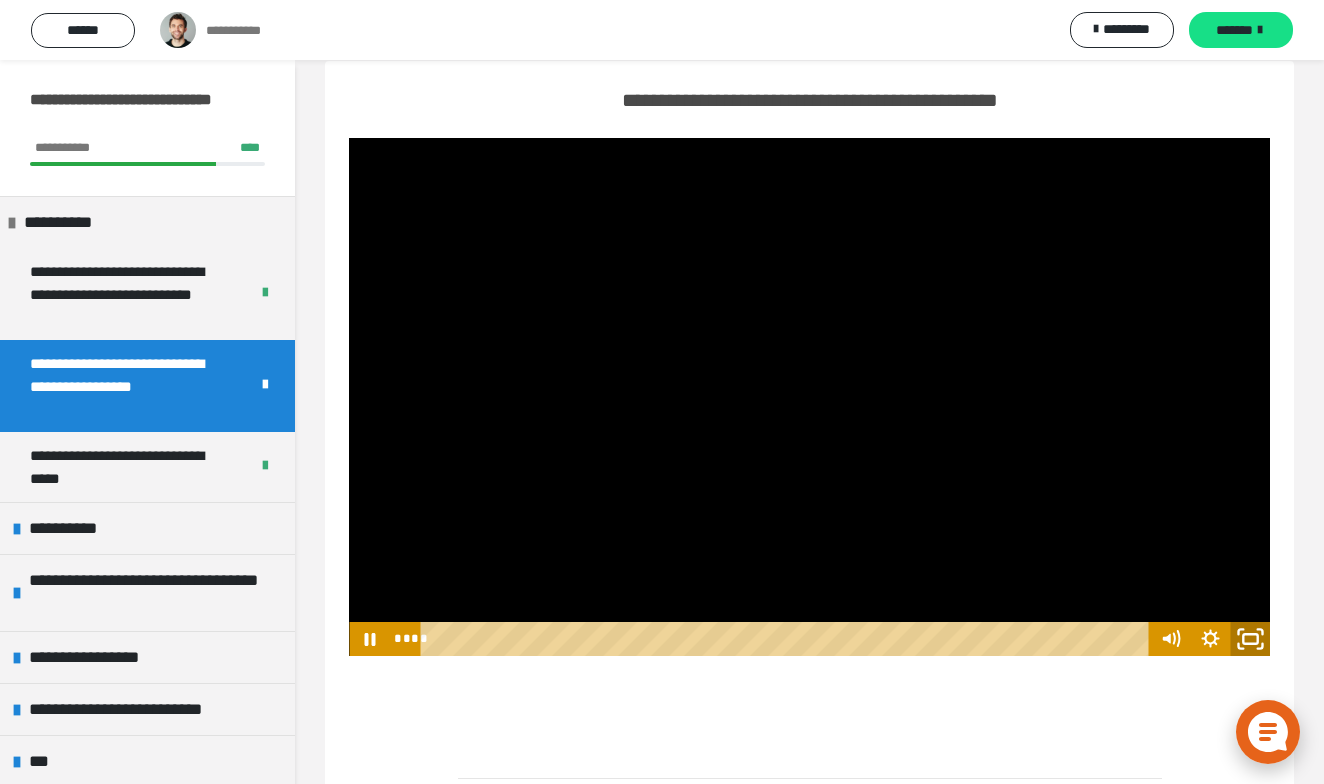 click 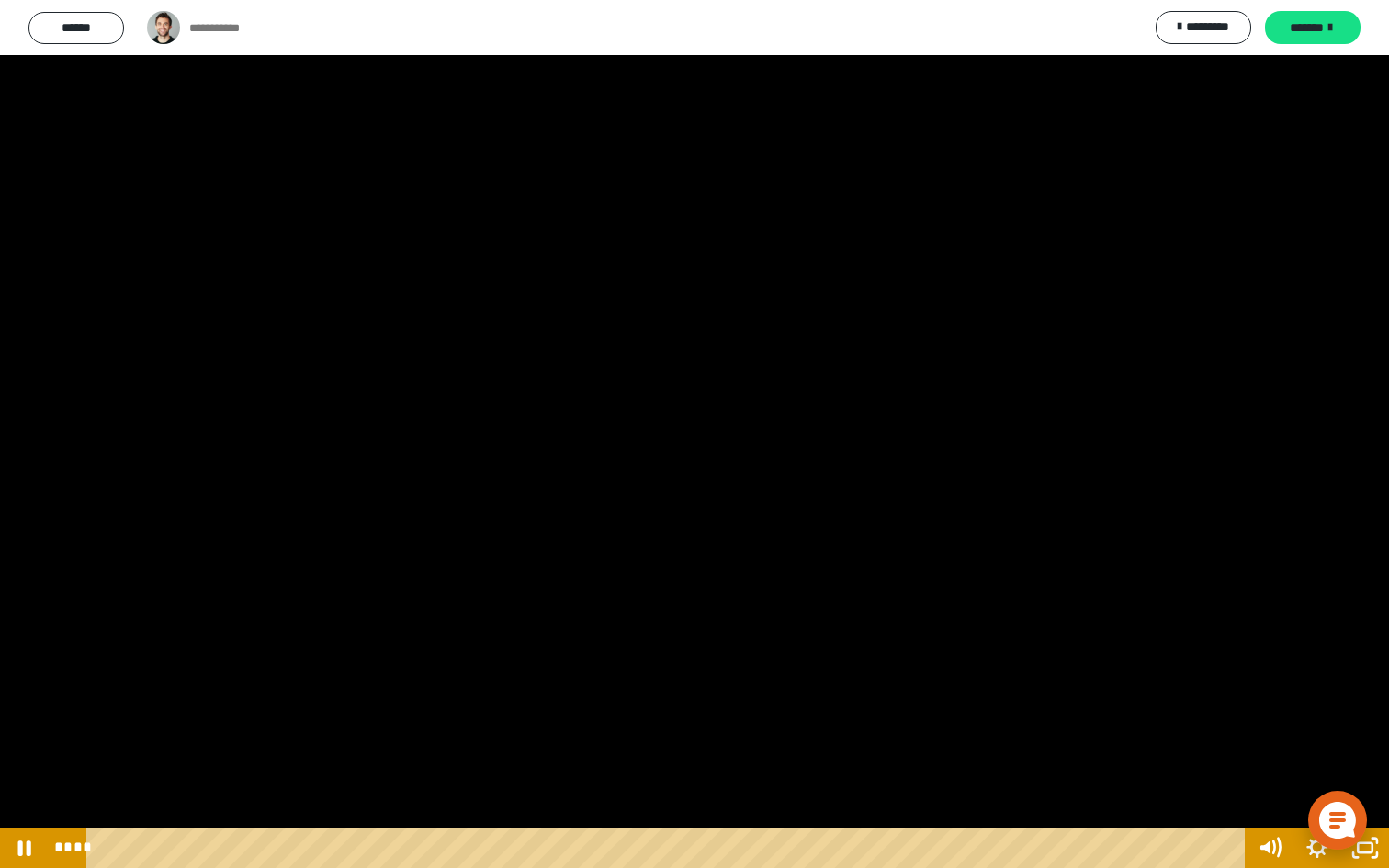 click at bounding box center (694, 434) 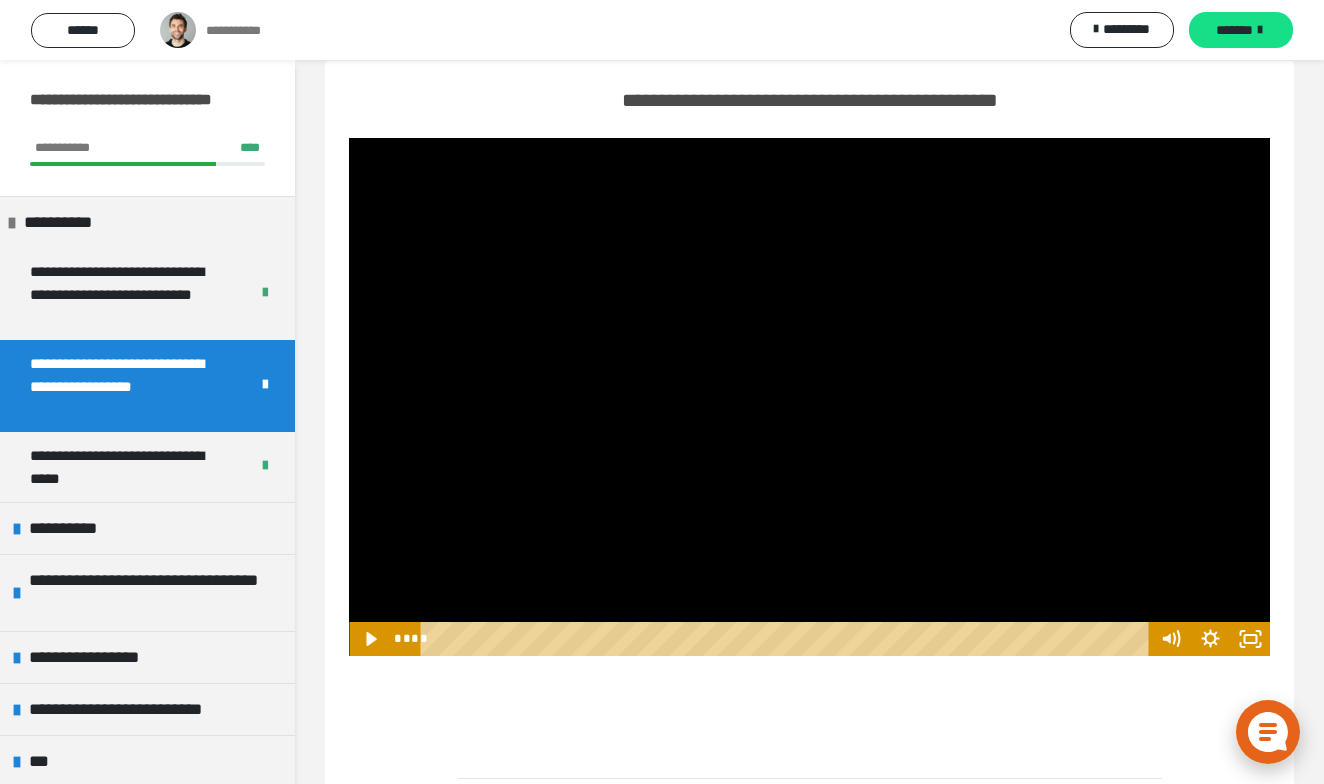 click at bounding box center (809, 397) 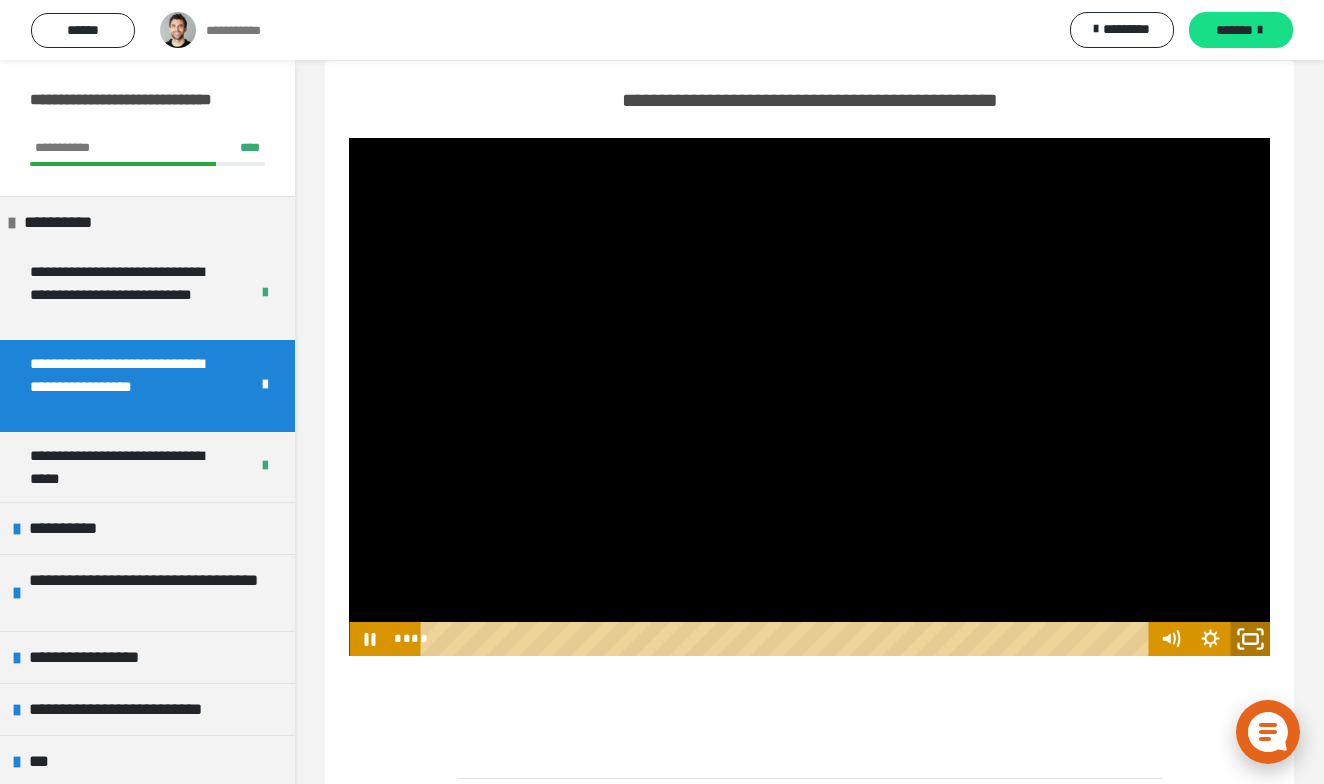 click 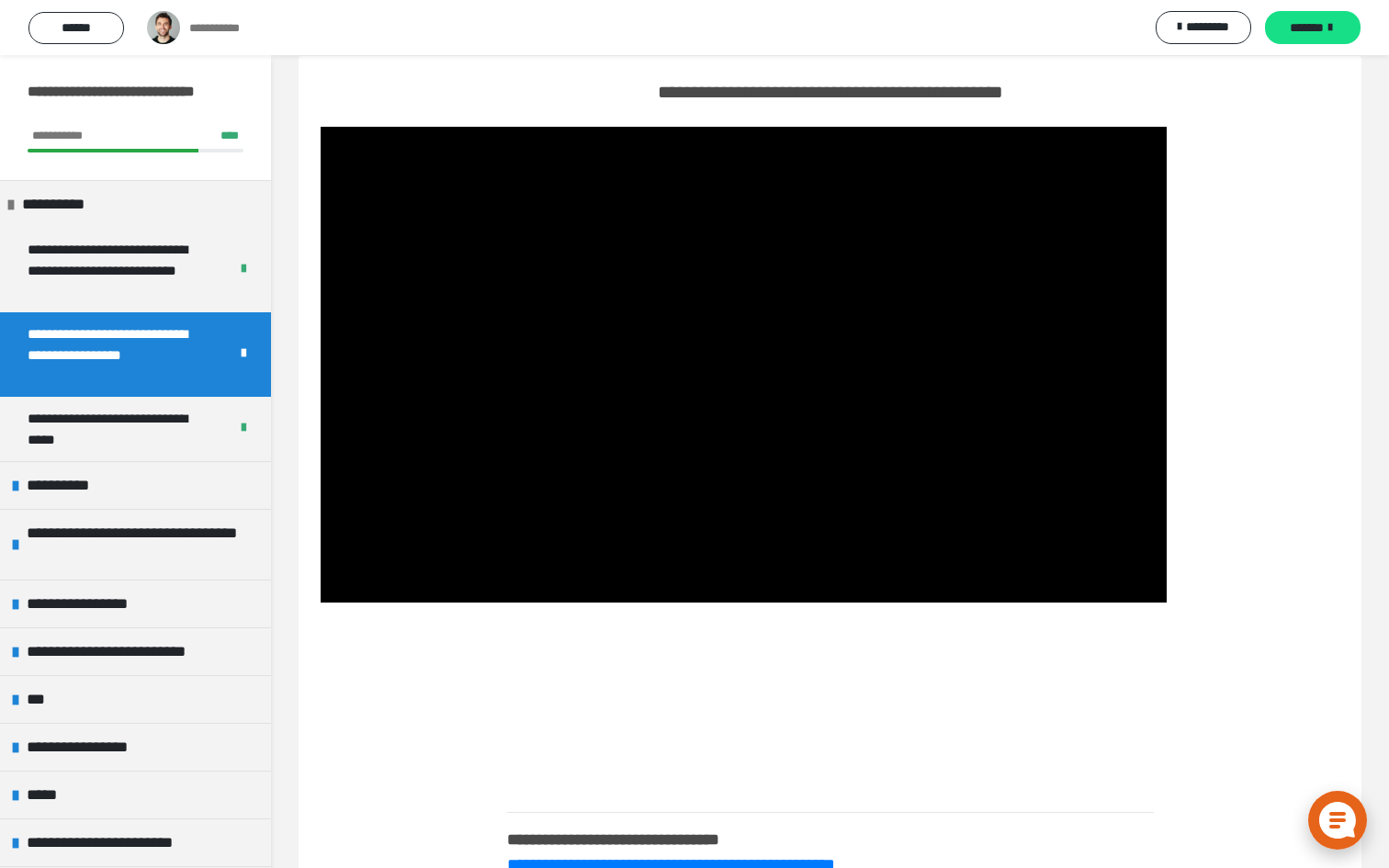 type 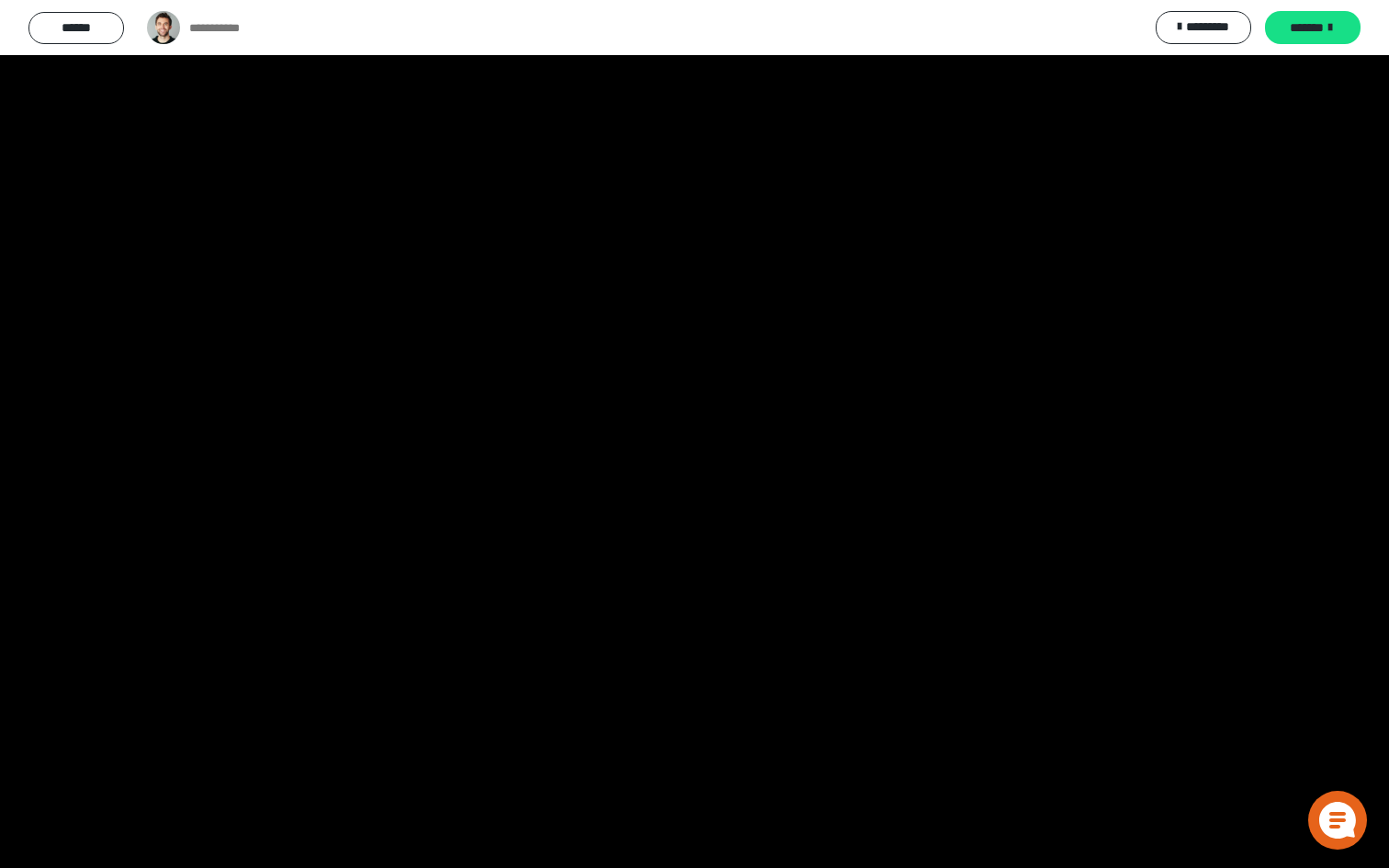 click at bounding box center (1365, 848) 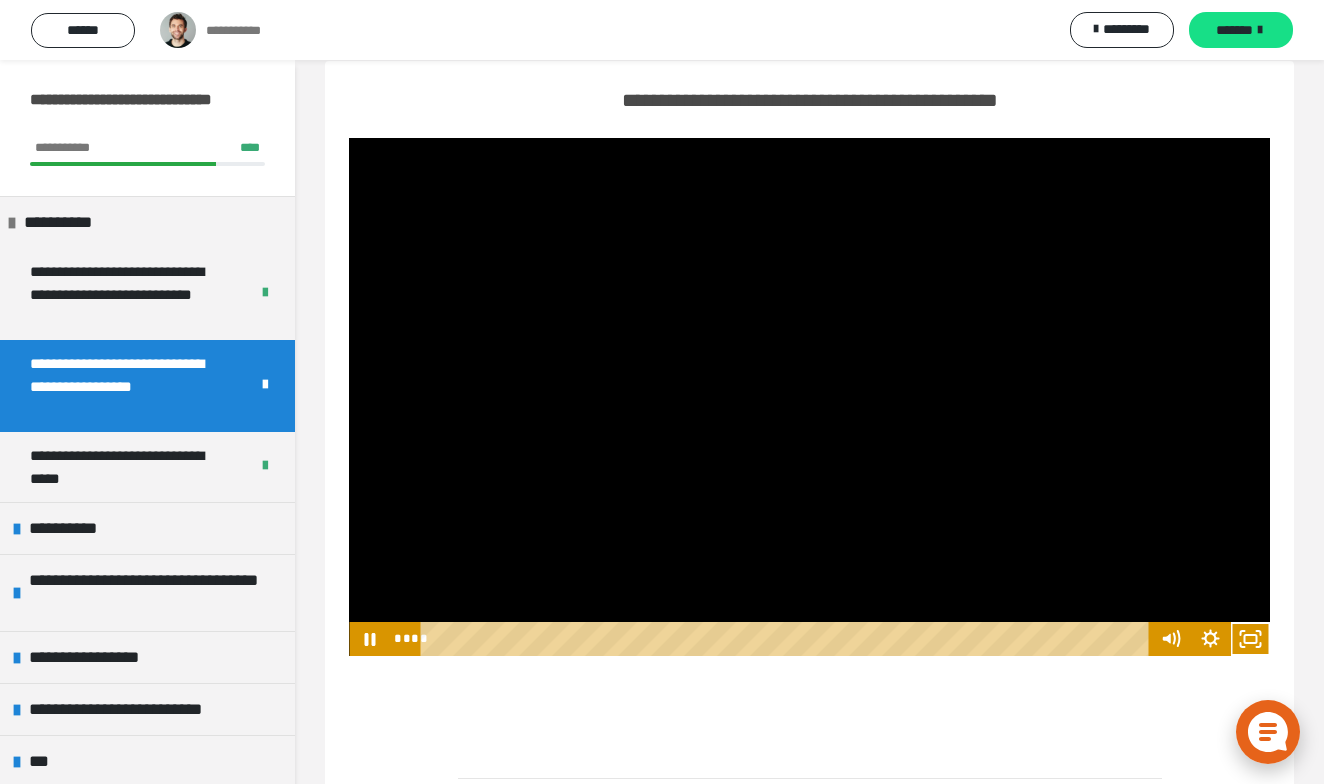 click at bounding box center [809, 397] 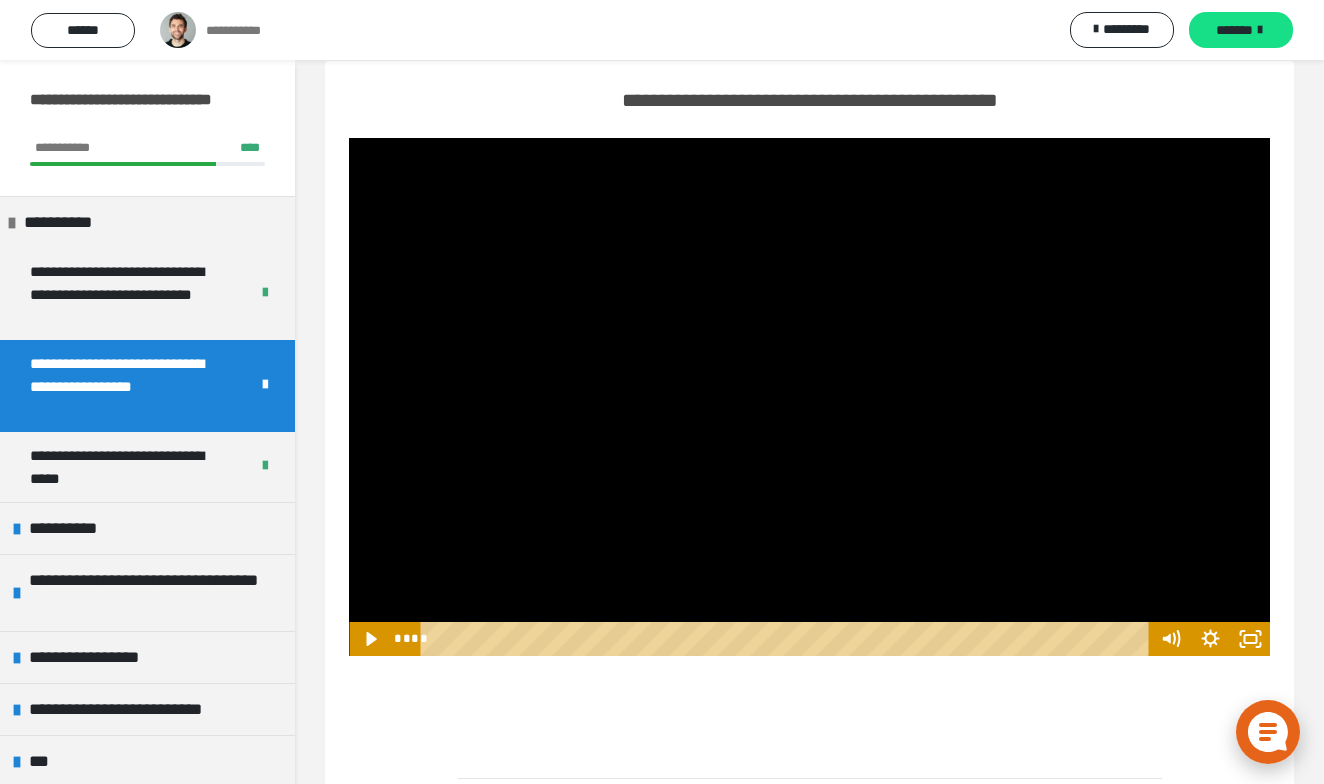 click at bounding box center [809, 397] 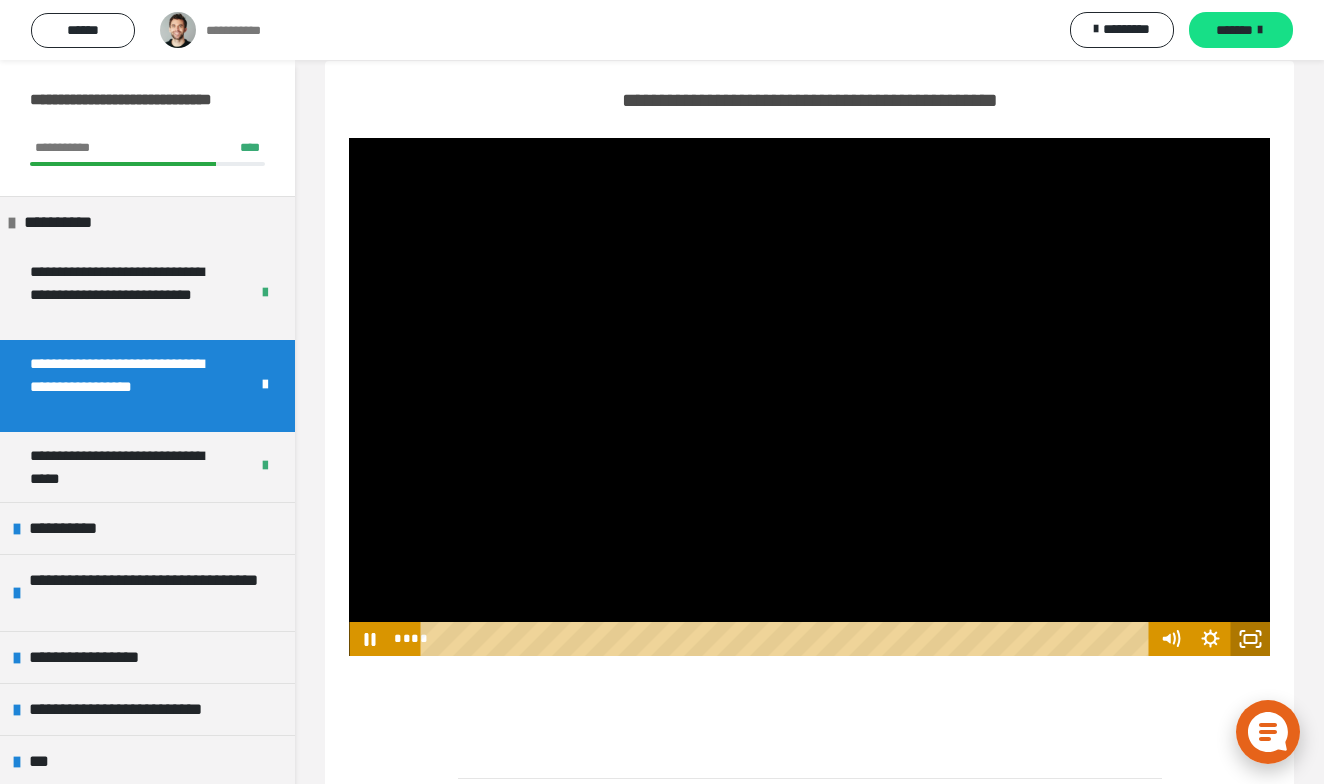 click 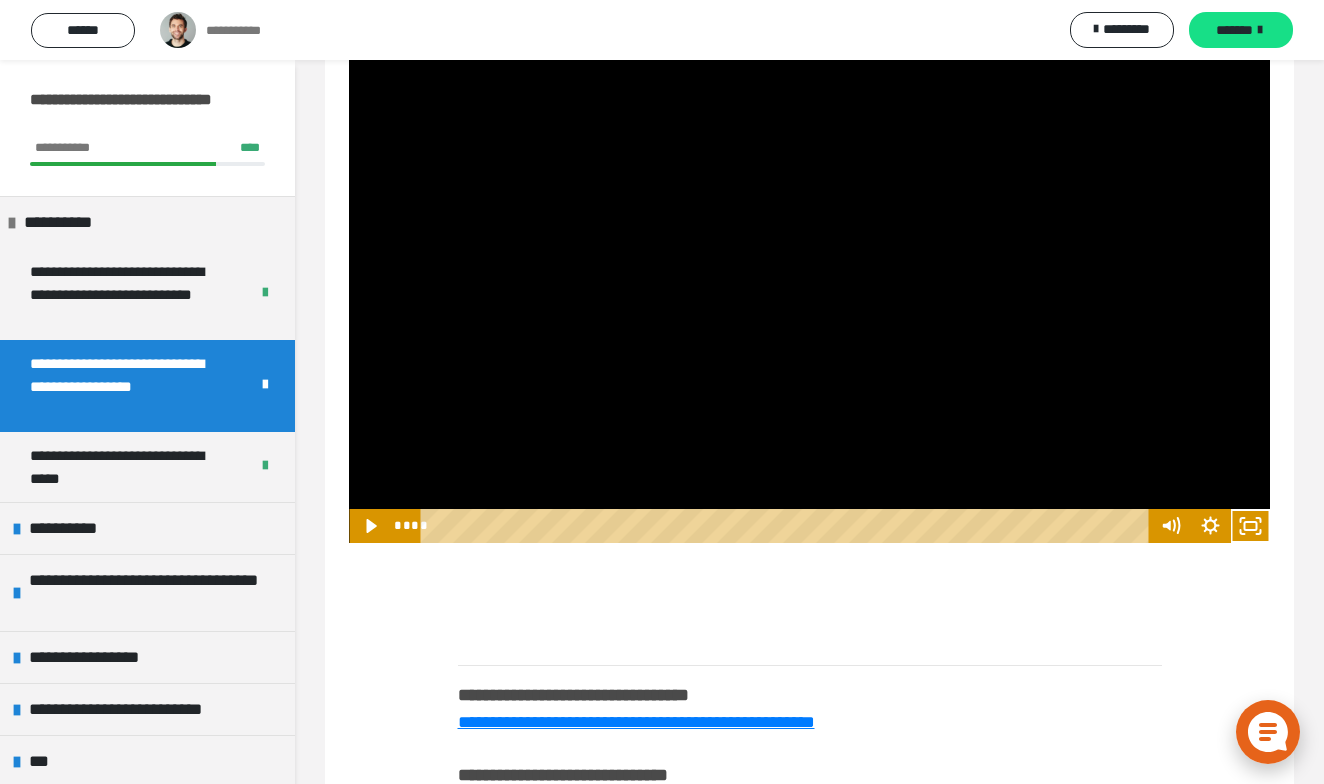 scroll, scrollTop: 171, scrollLeft: 0, axis: vertical 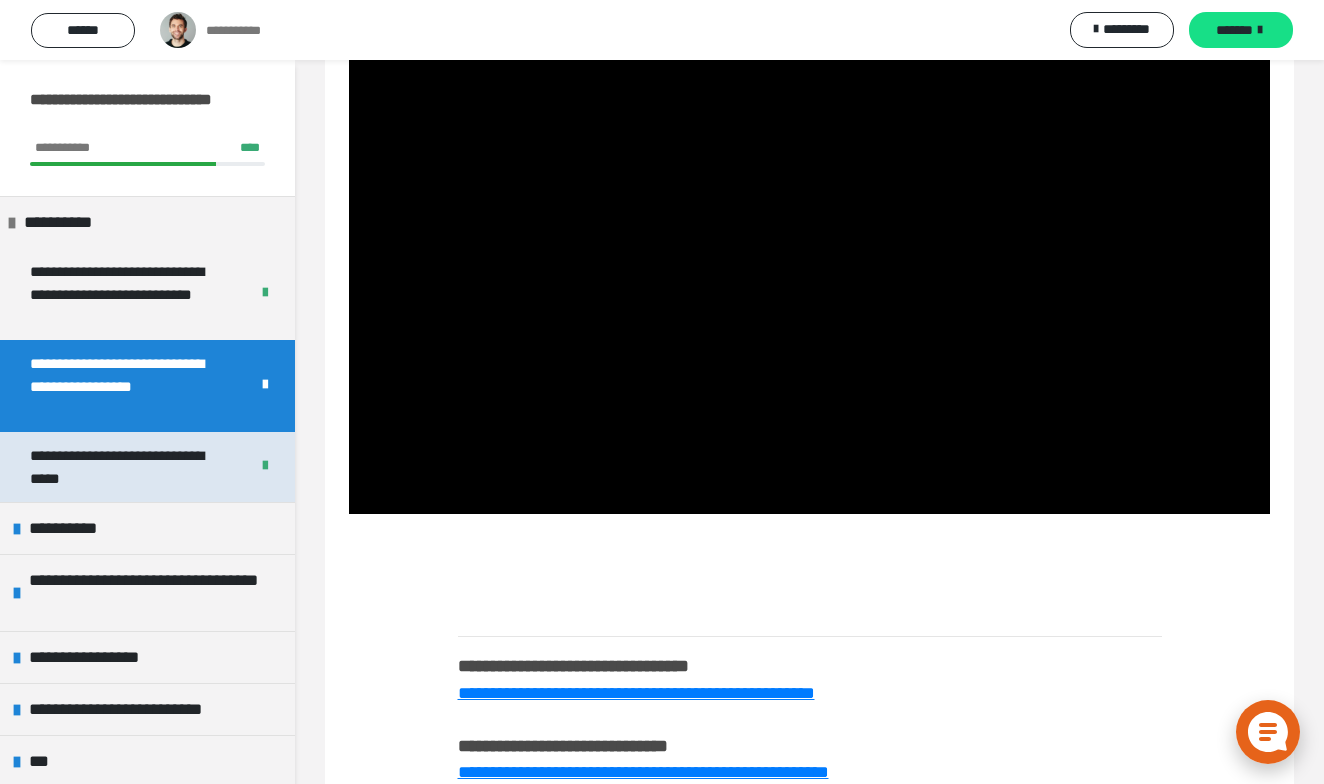click on "**********" at bounding box center (131, 467) 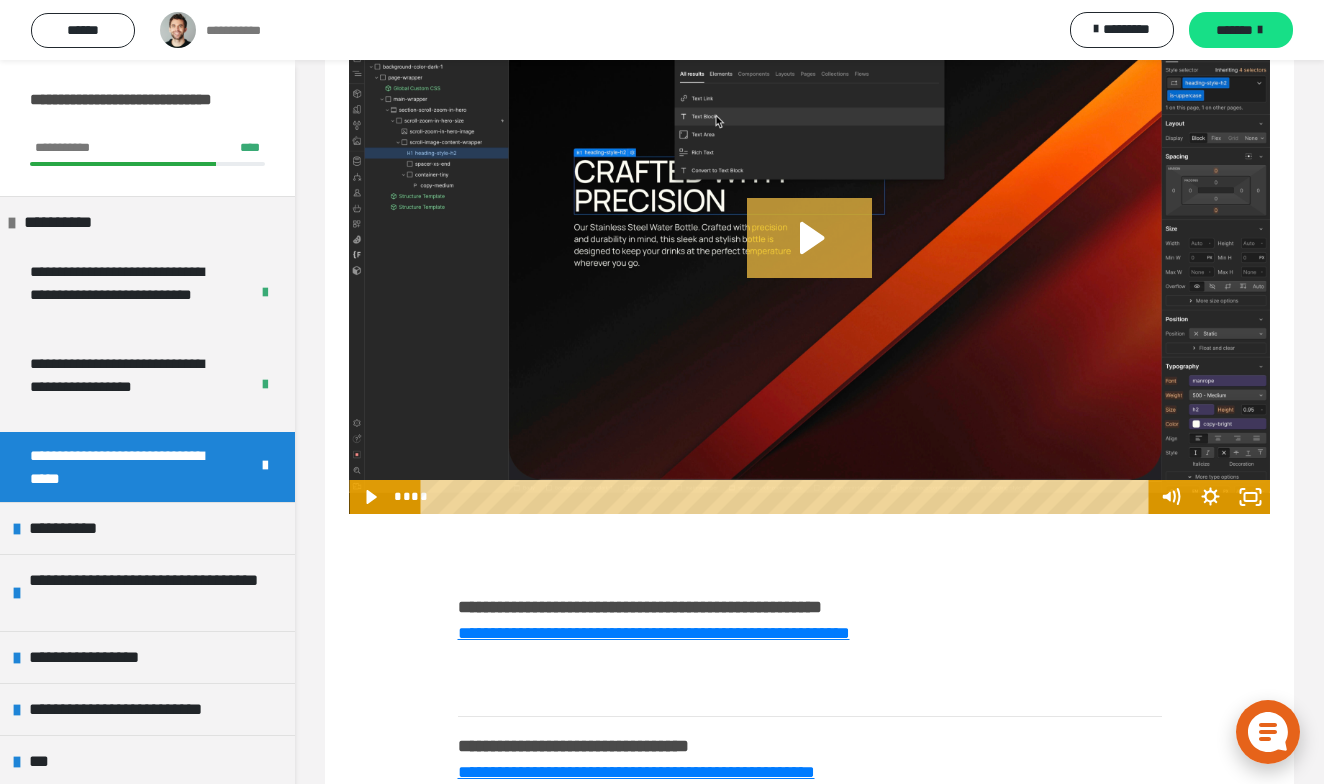 click 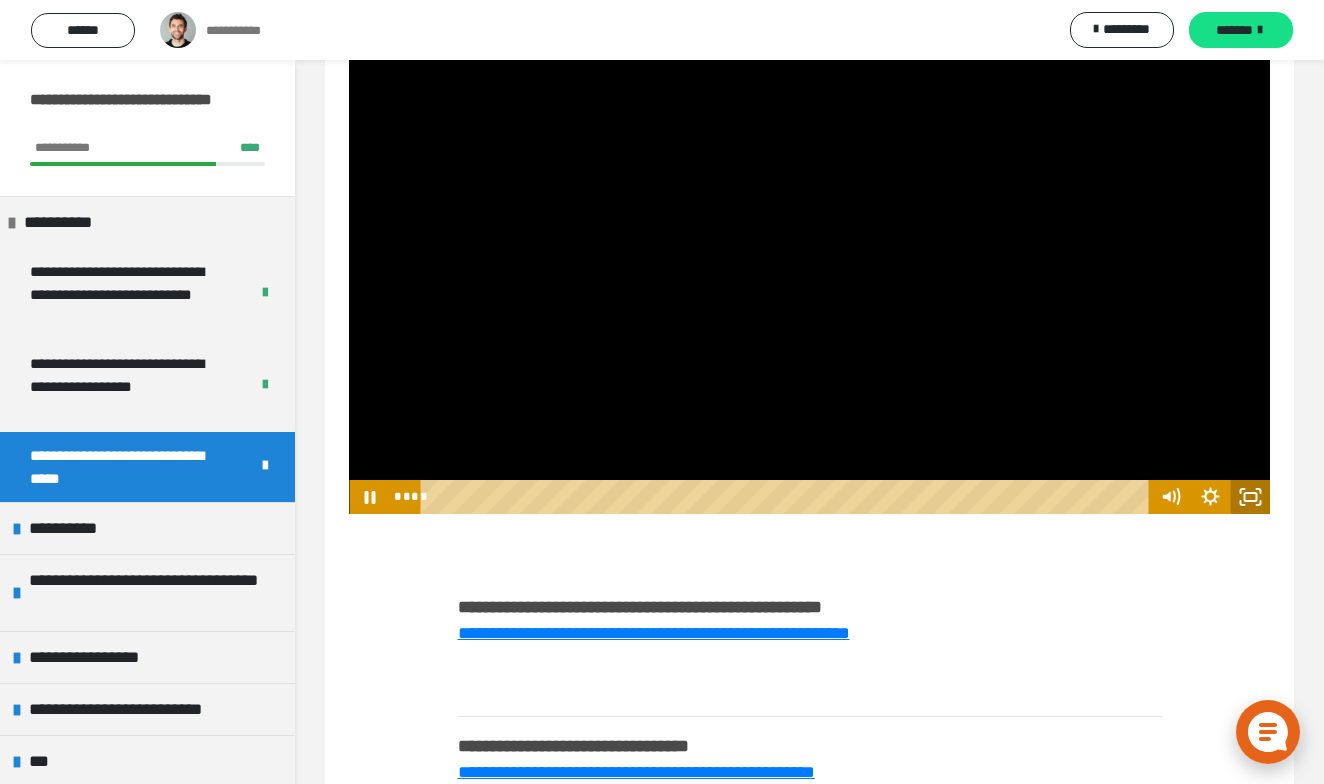 click 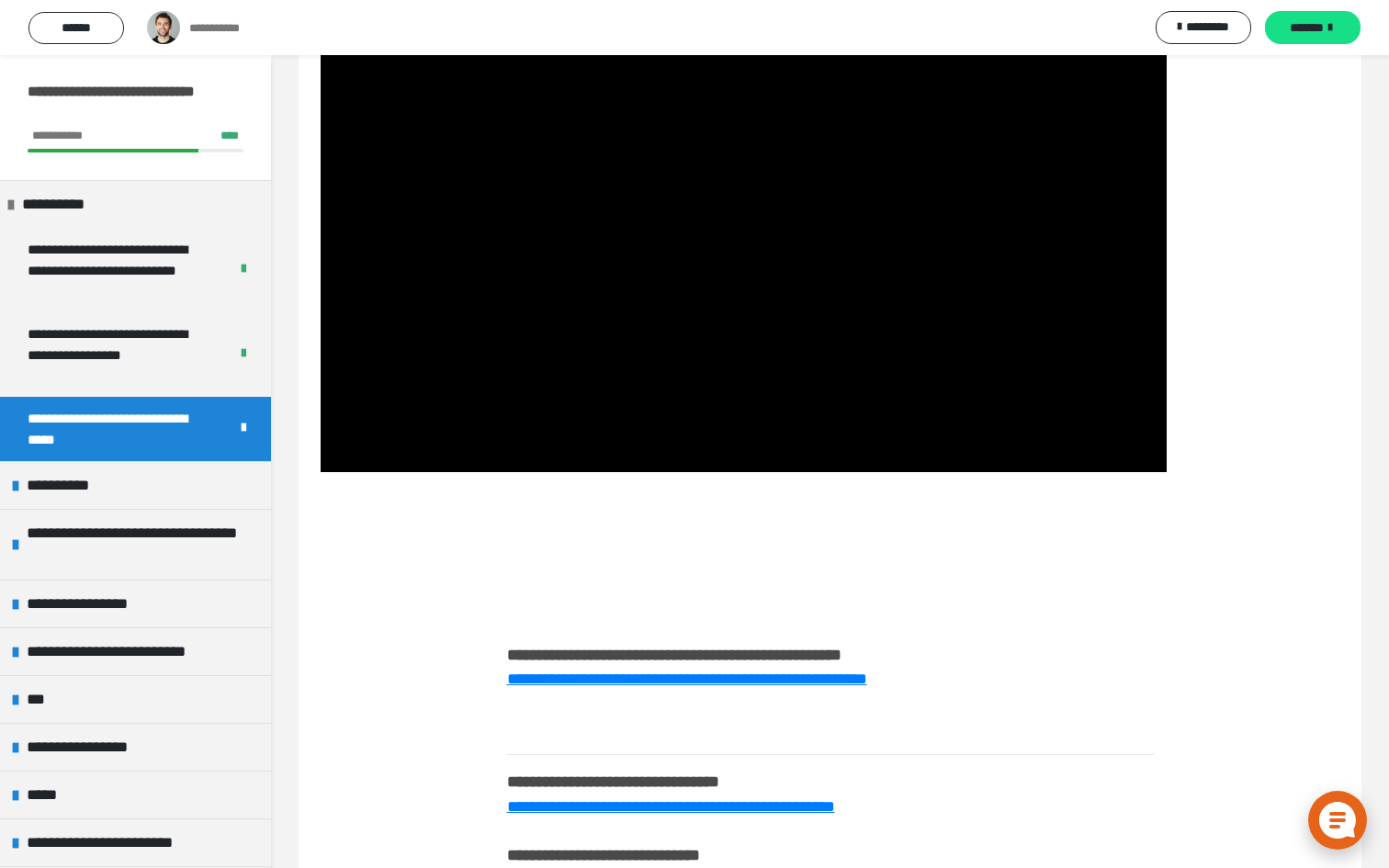 type 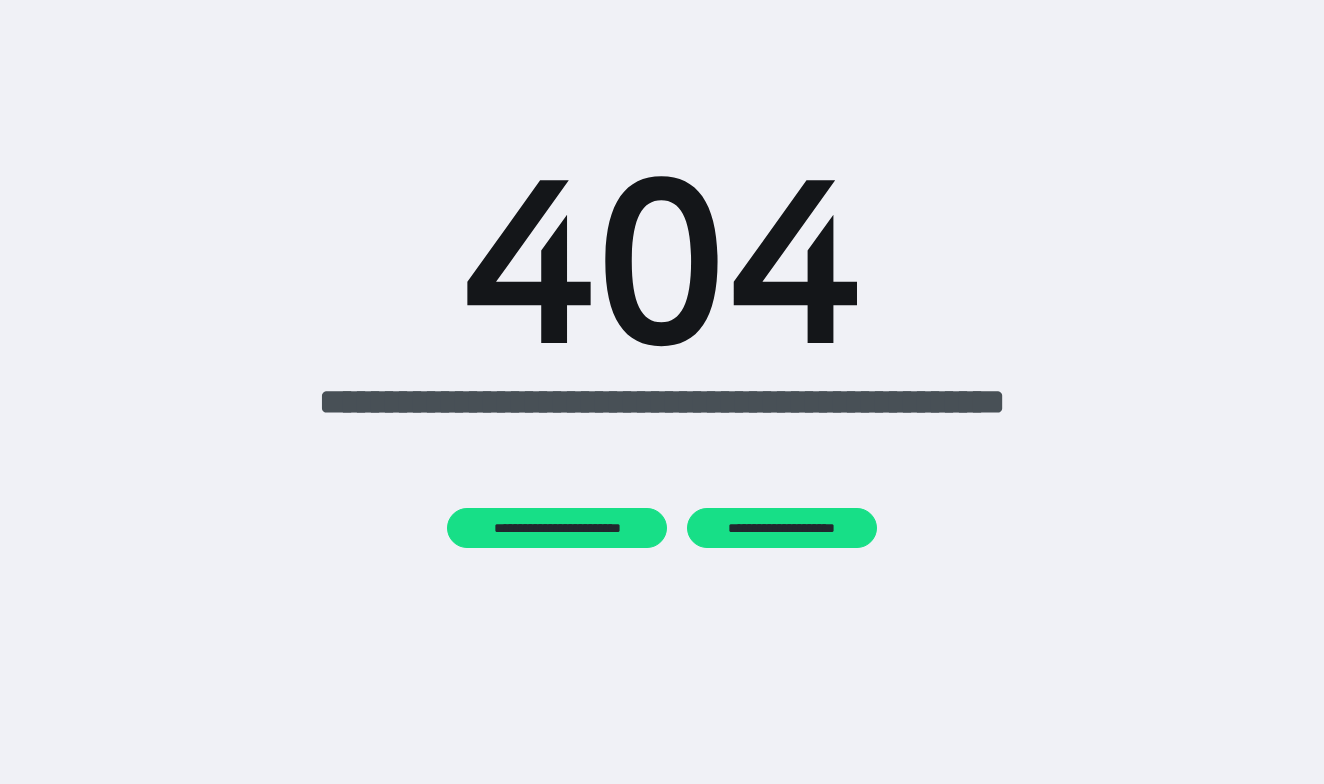 scroll, scrollTop: 0, scrollLeft: 0, axis: both 